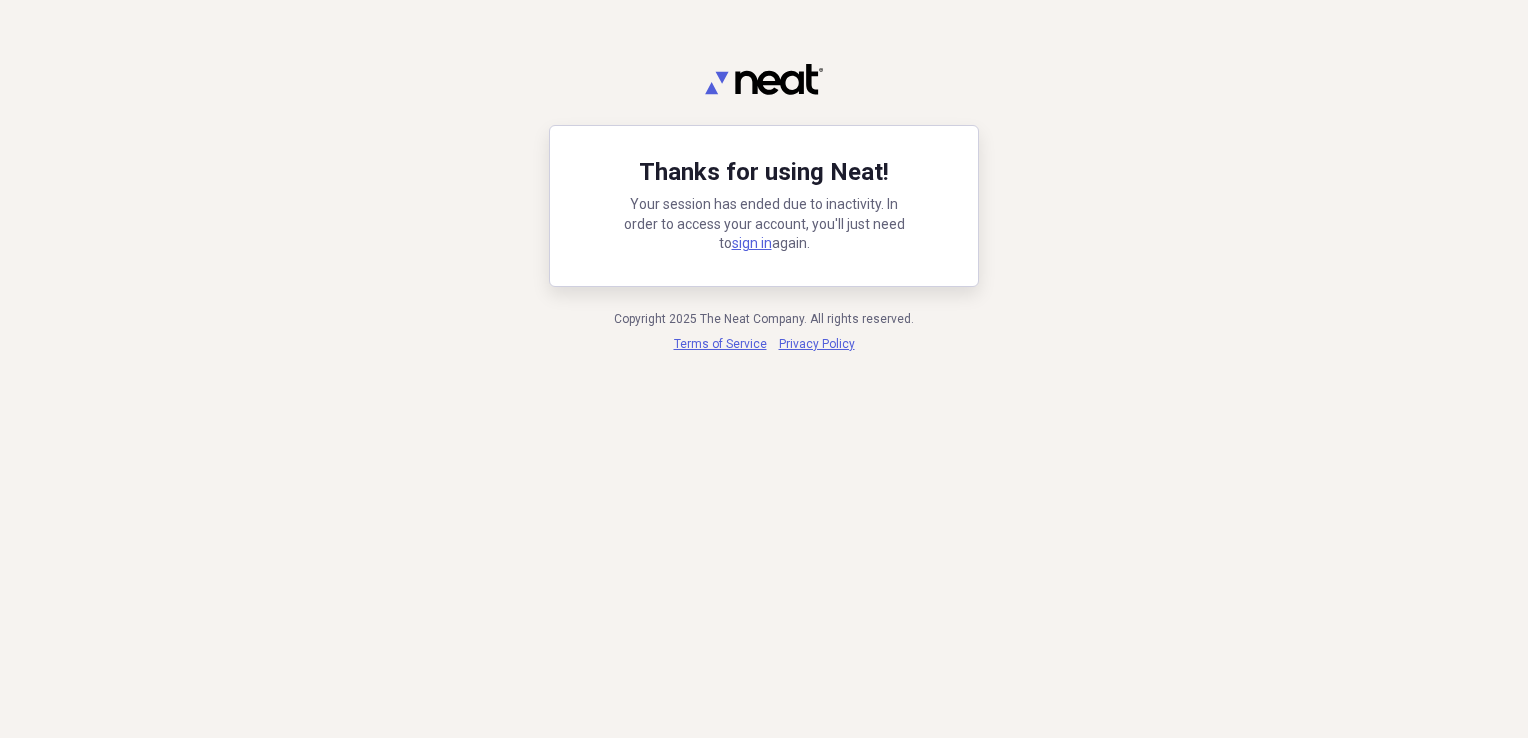 scroll, scrollTop: 0, scrollLeft: 0, axis: both 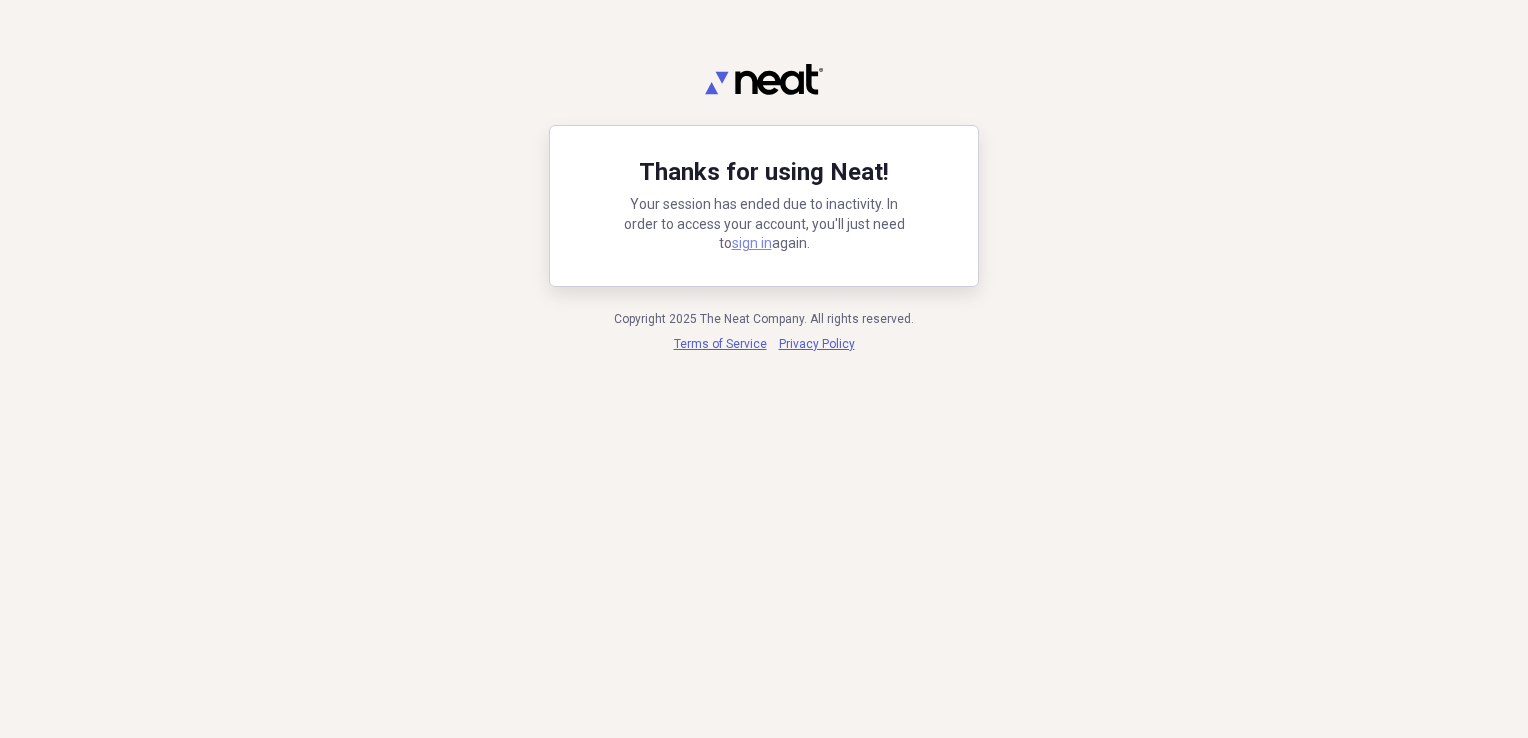 click on "sign in" at bounding box center [752, 243] 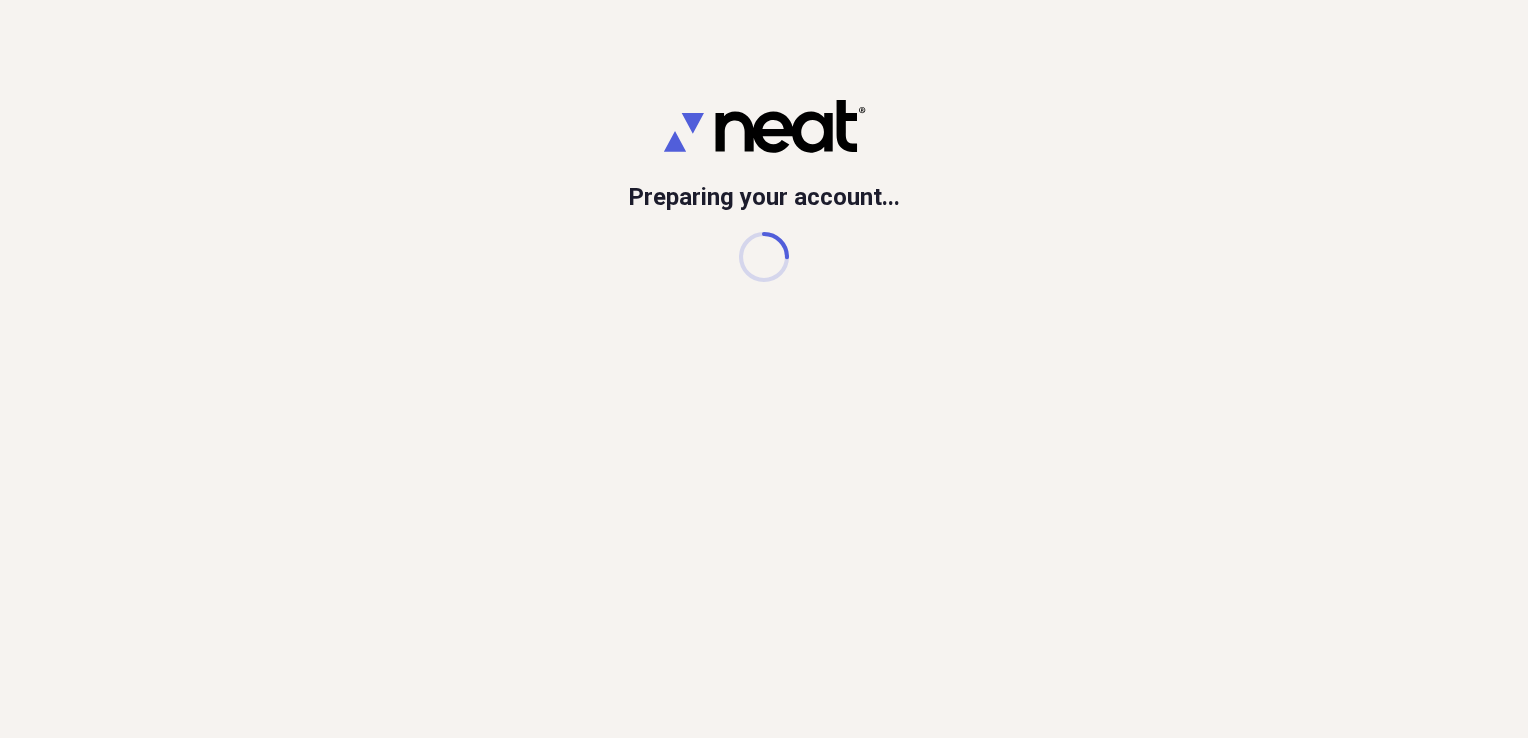 scroll, scrollTop: 0, scrollLeft: 0, axis: both 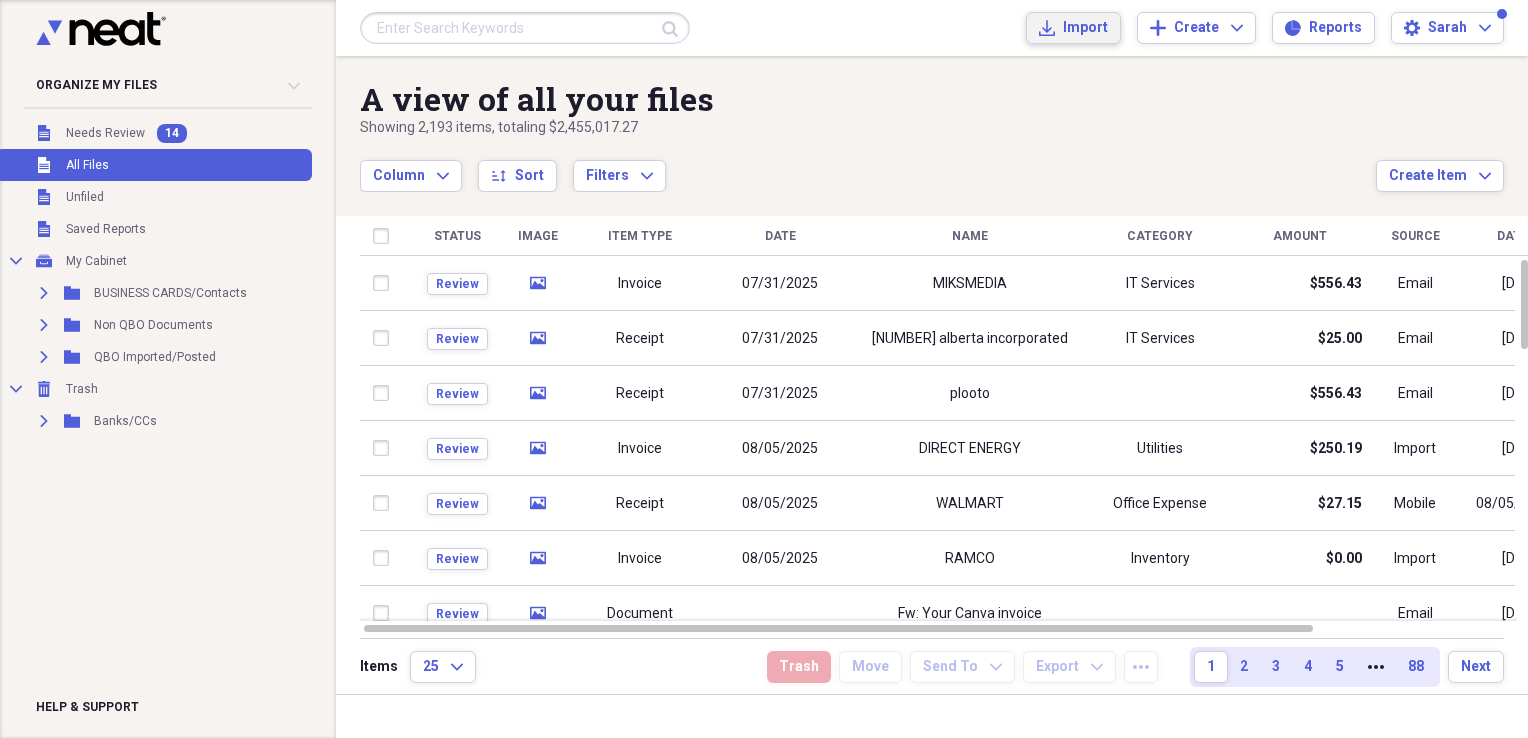 click on "Import" 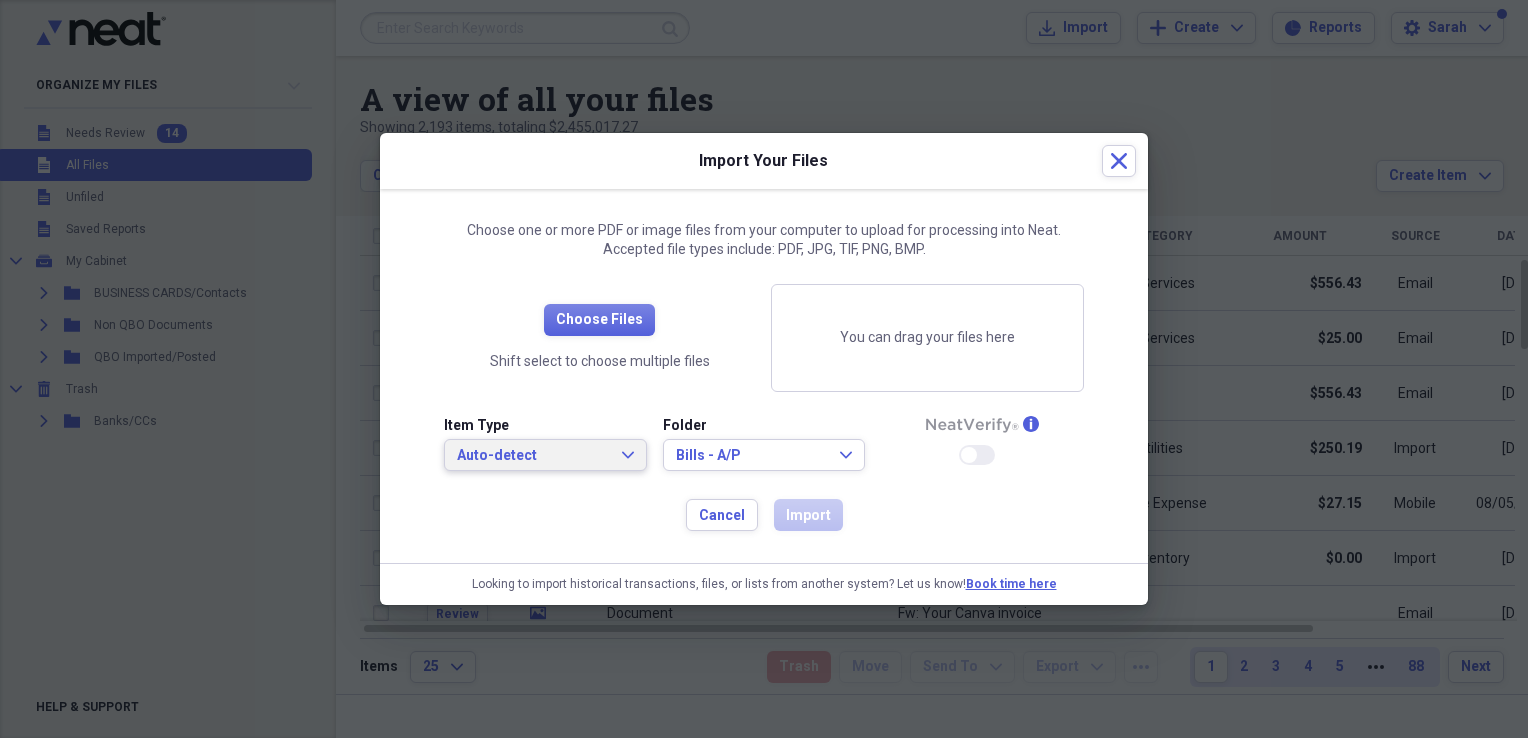 click on "Auto-detect" at bounding box center (533, 456) 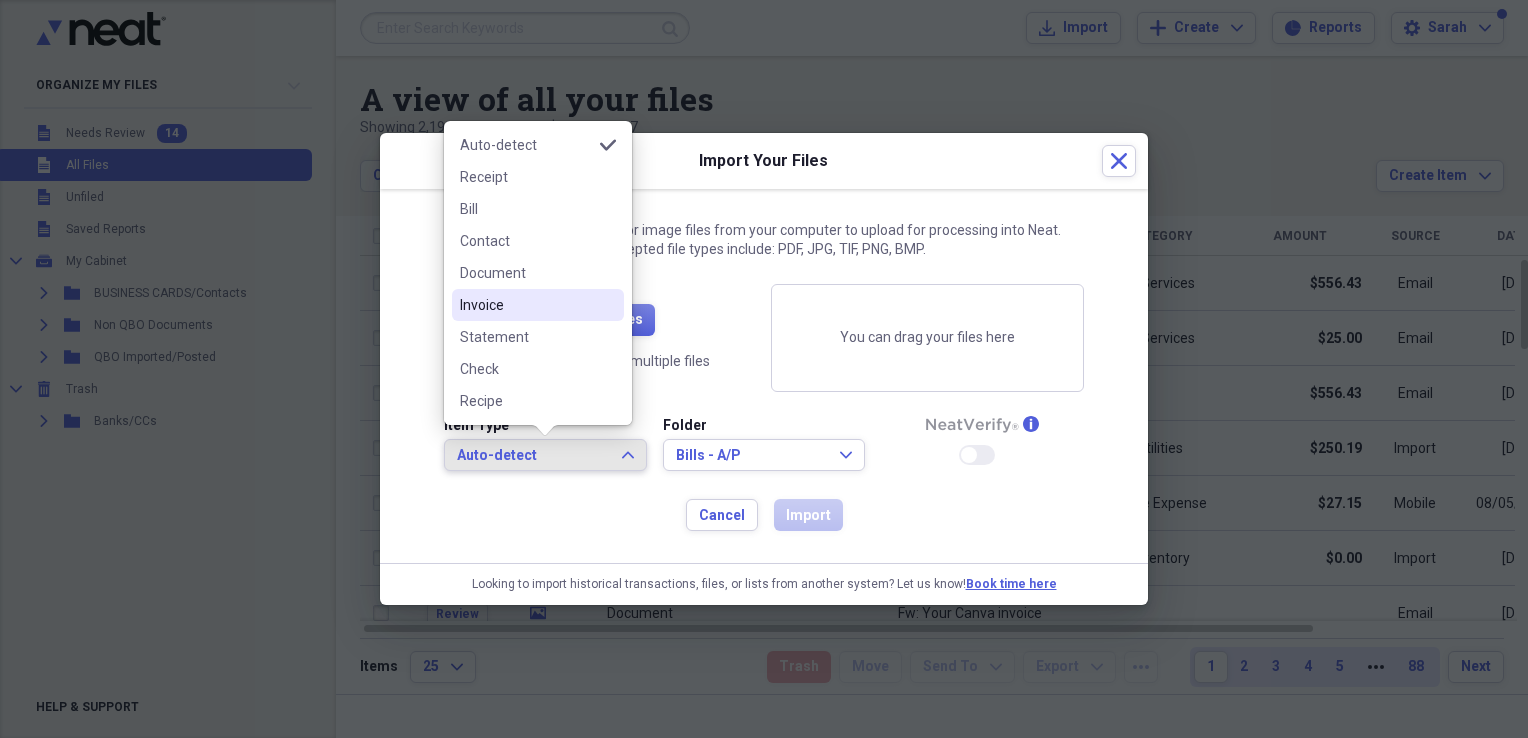 click on "Invoice" at bounding box center (526, 305) 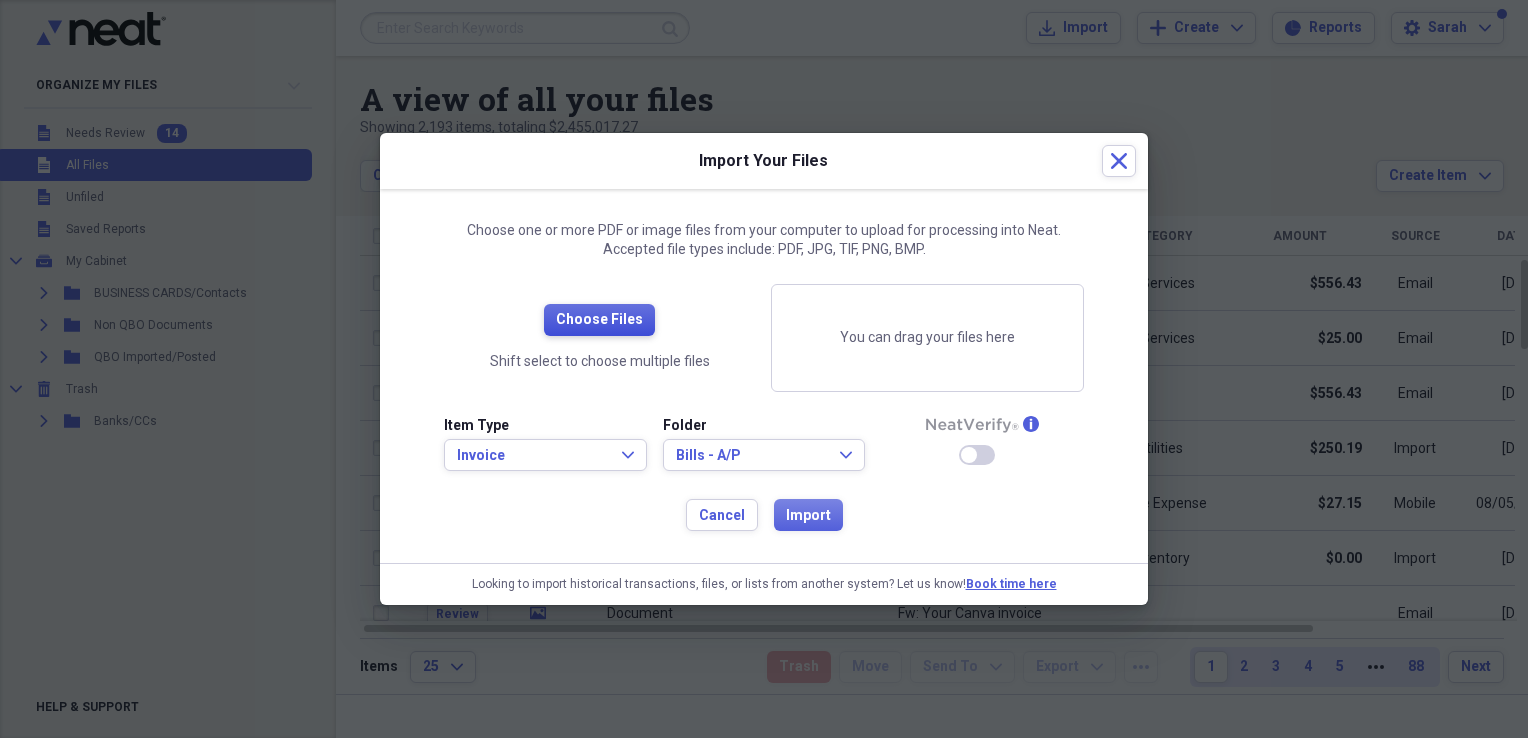 click on "Choose Files" at bounding box center [599, 320] 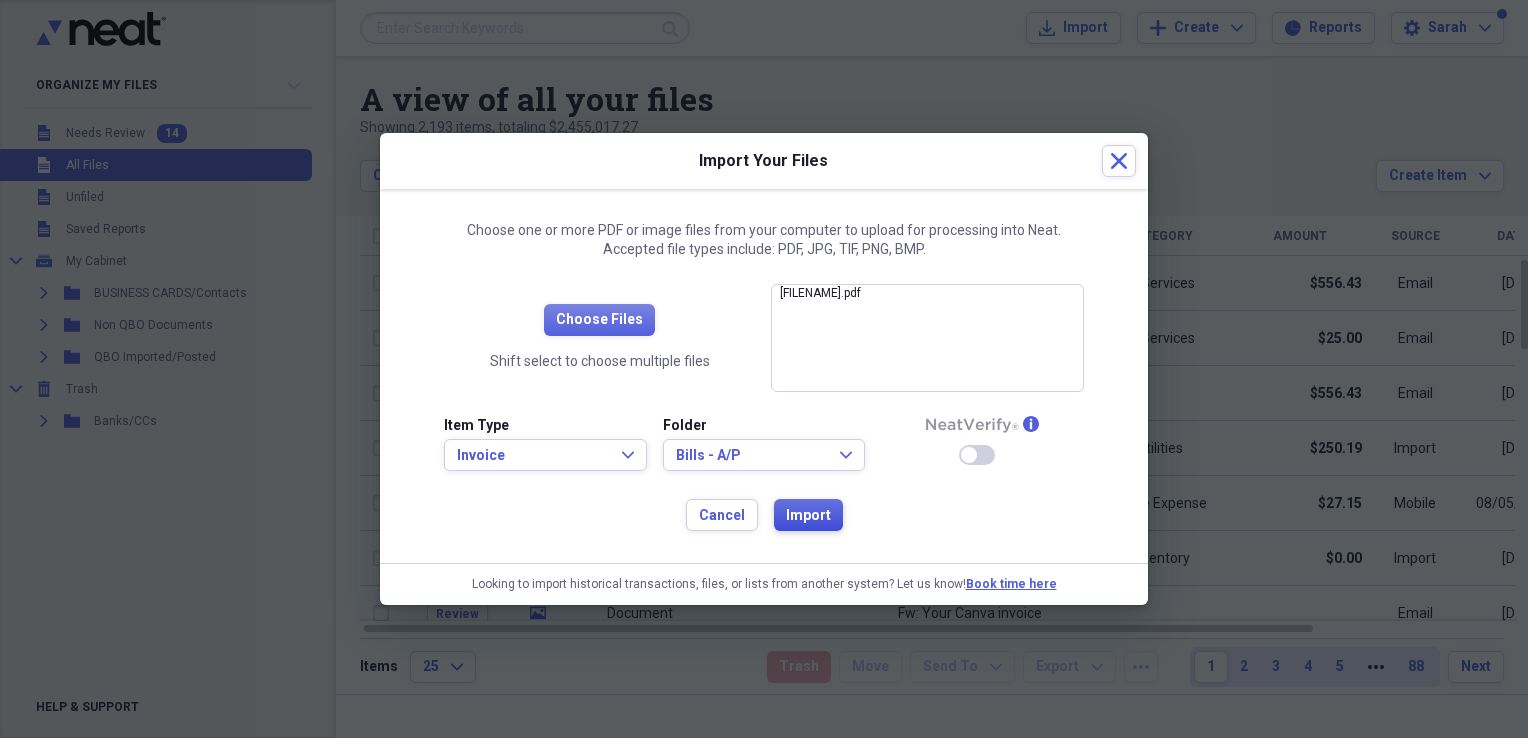 click on "Import" at bounding box center [808, 516] 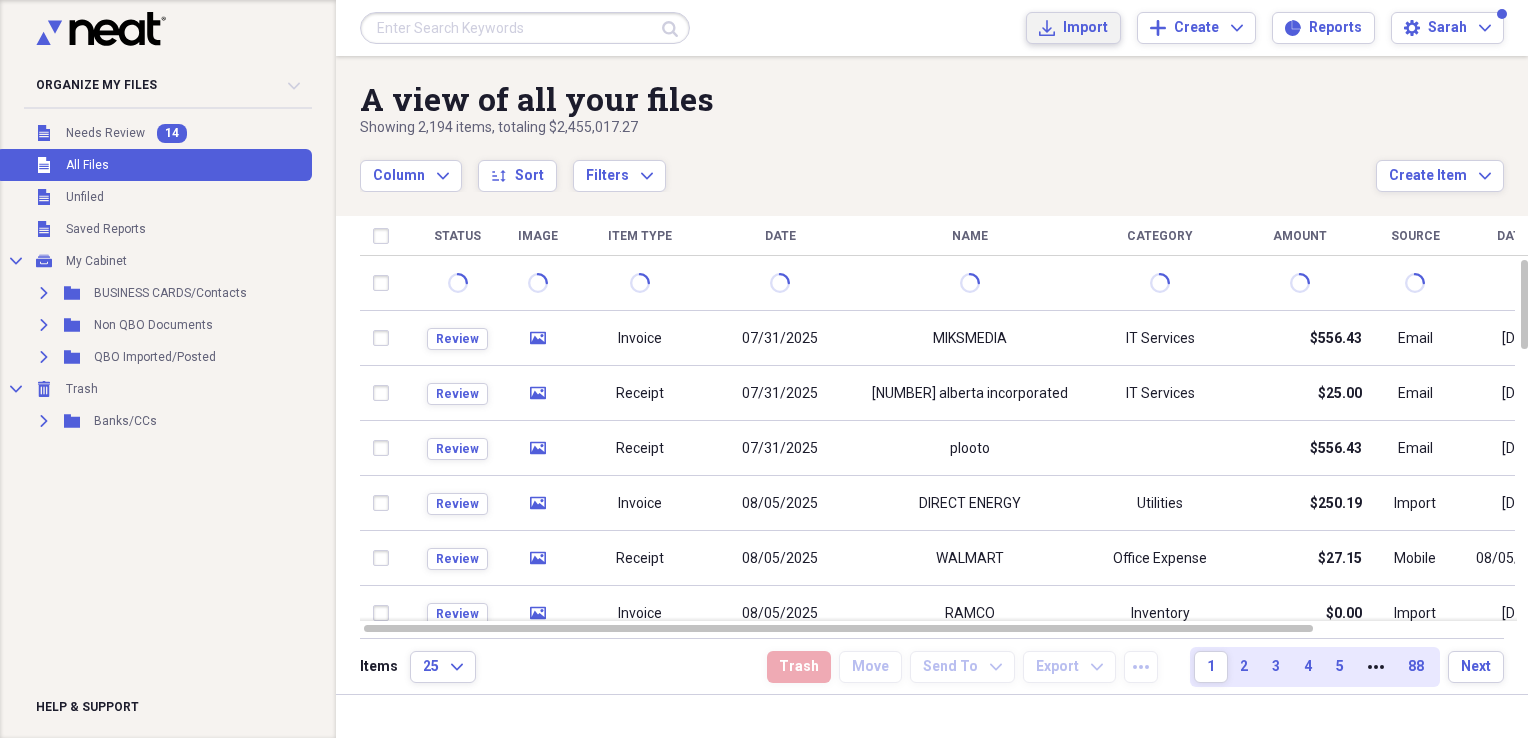 type 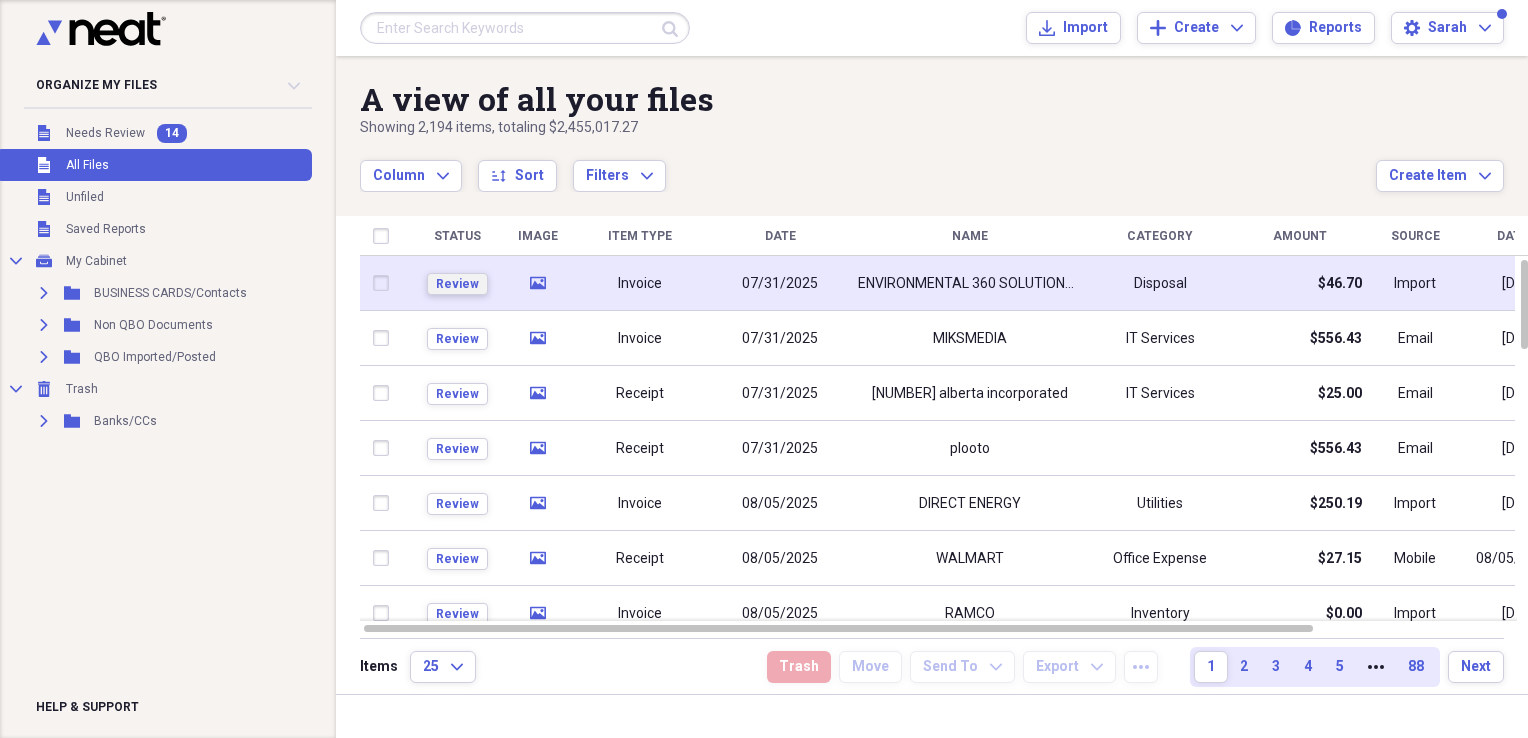 click on "Review" at bounding box center [457, 284] 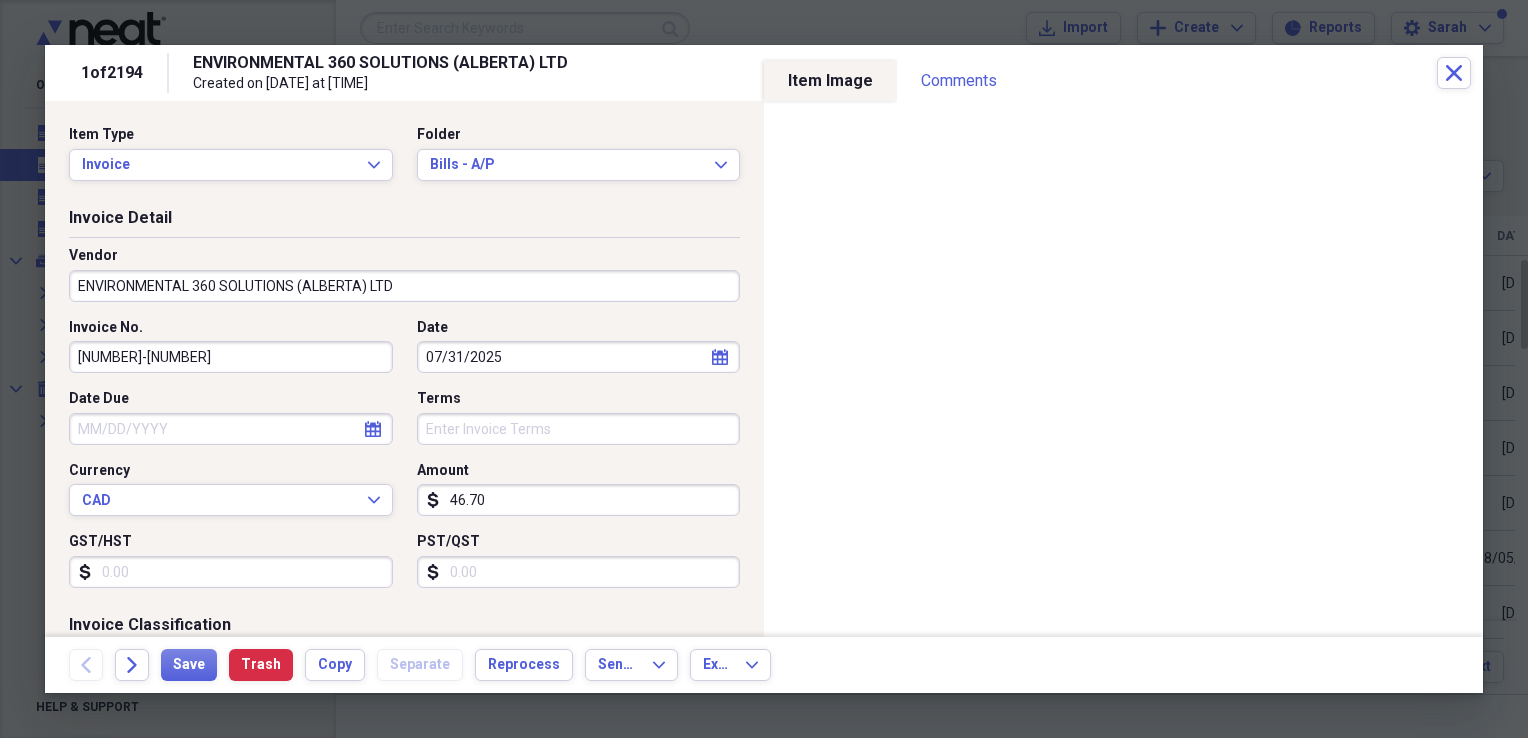 click 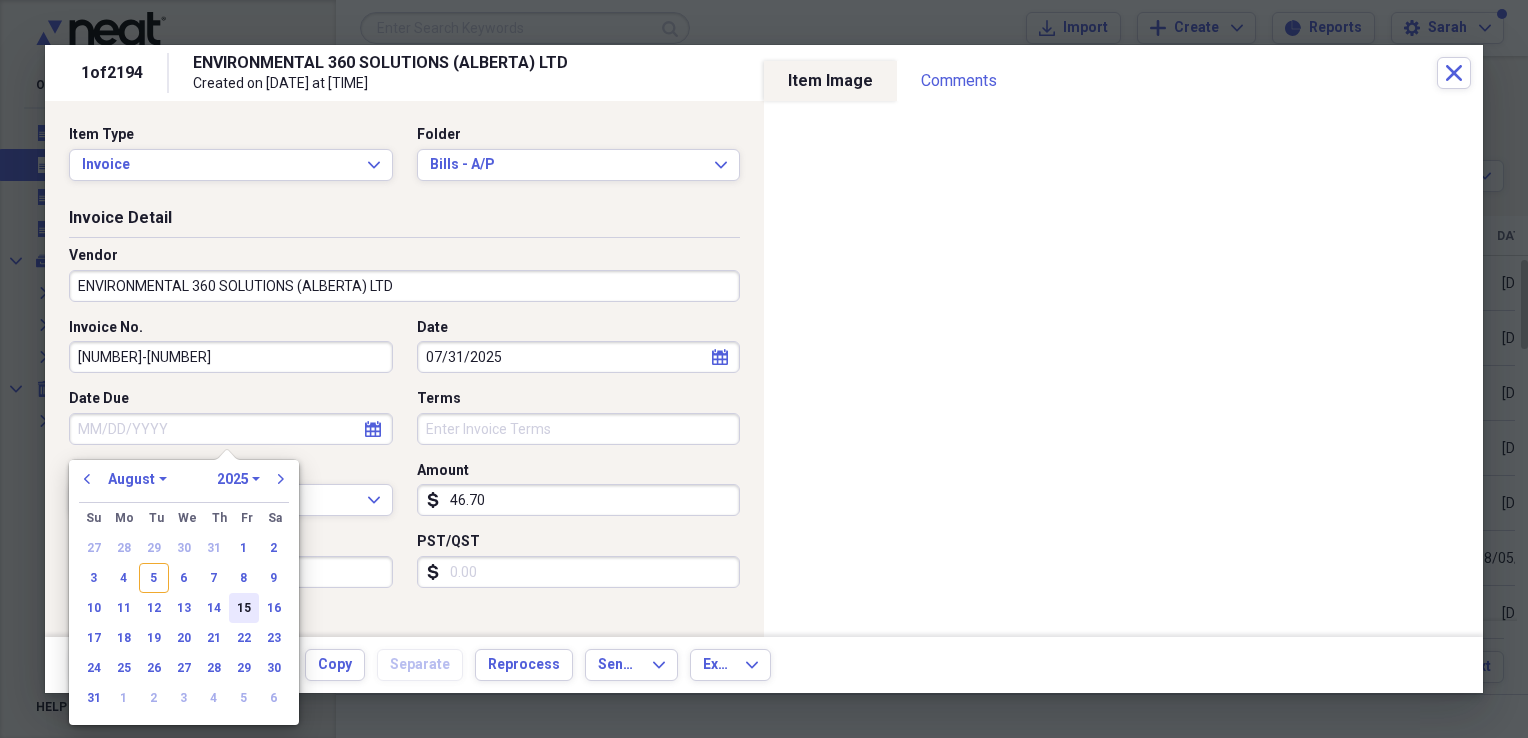 click on "15" at bounding box center [244, 608] 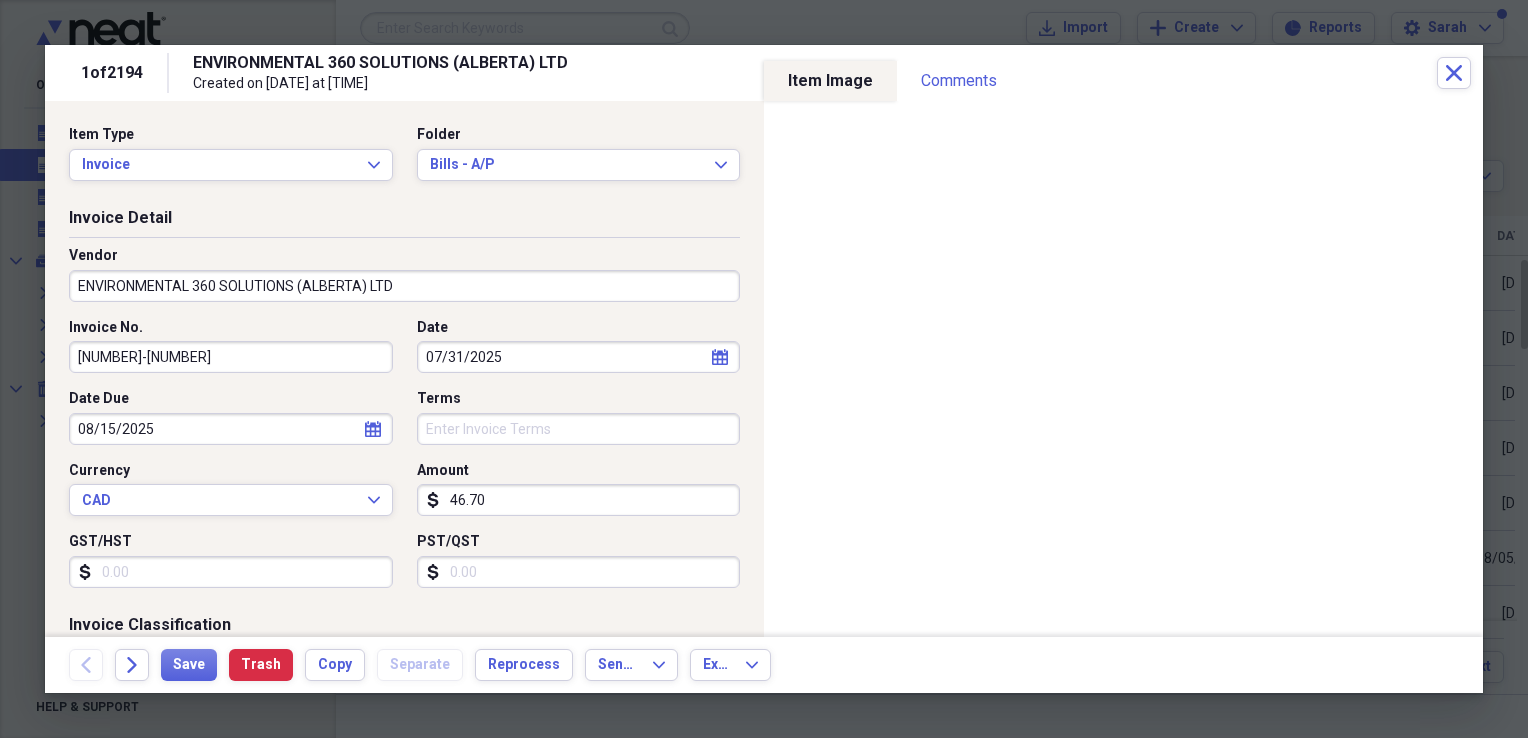 type on "08/15/2025" 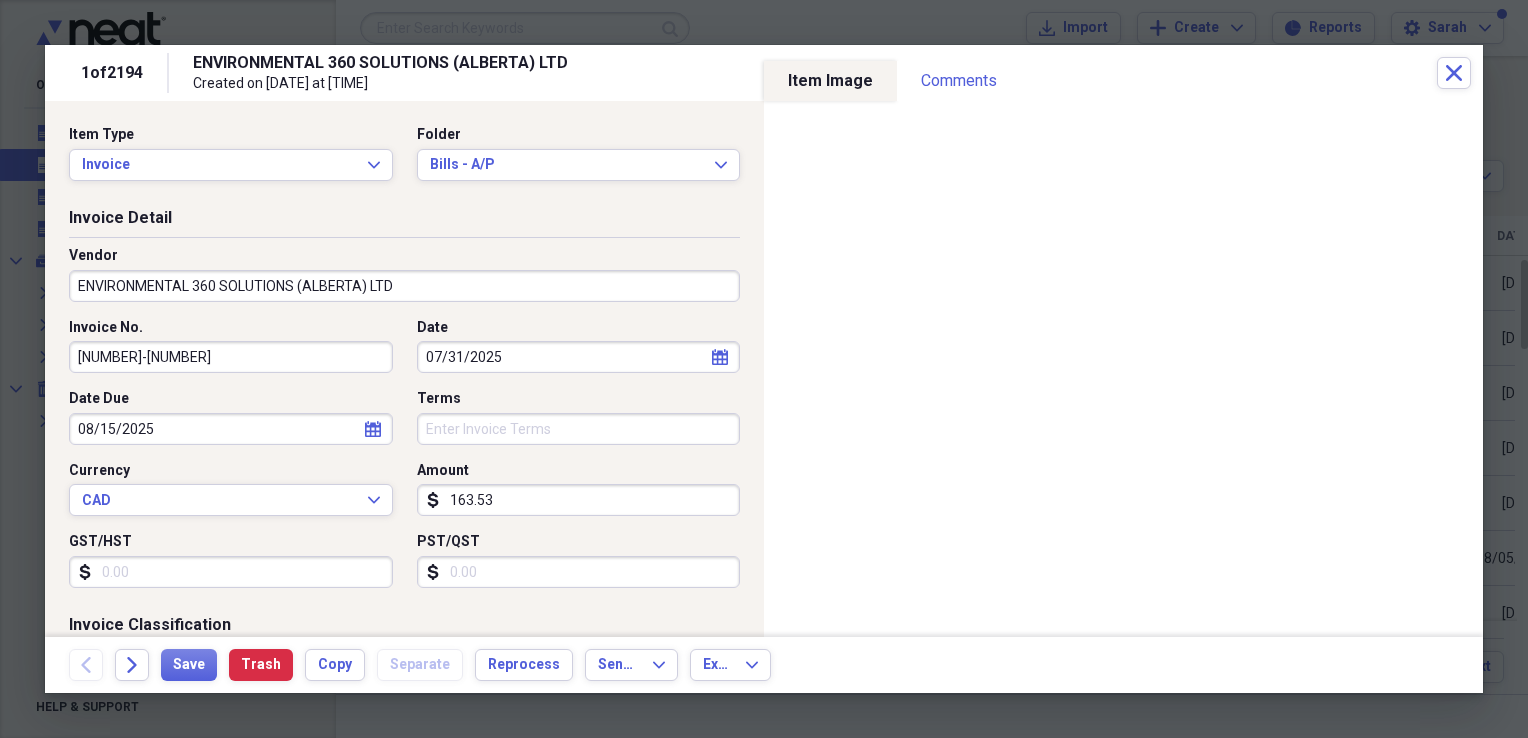 type on "163.53" 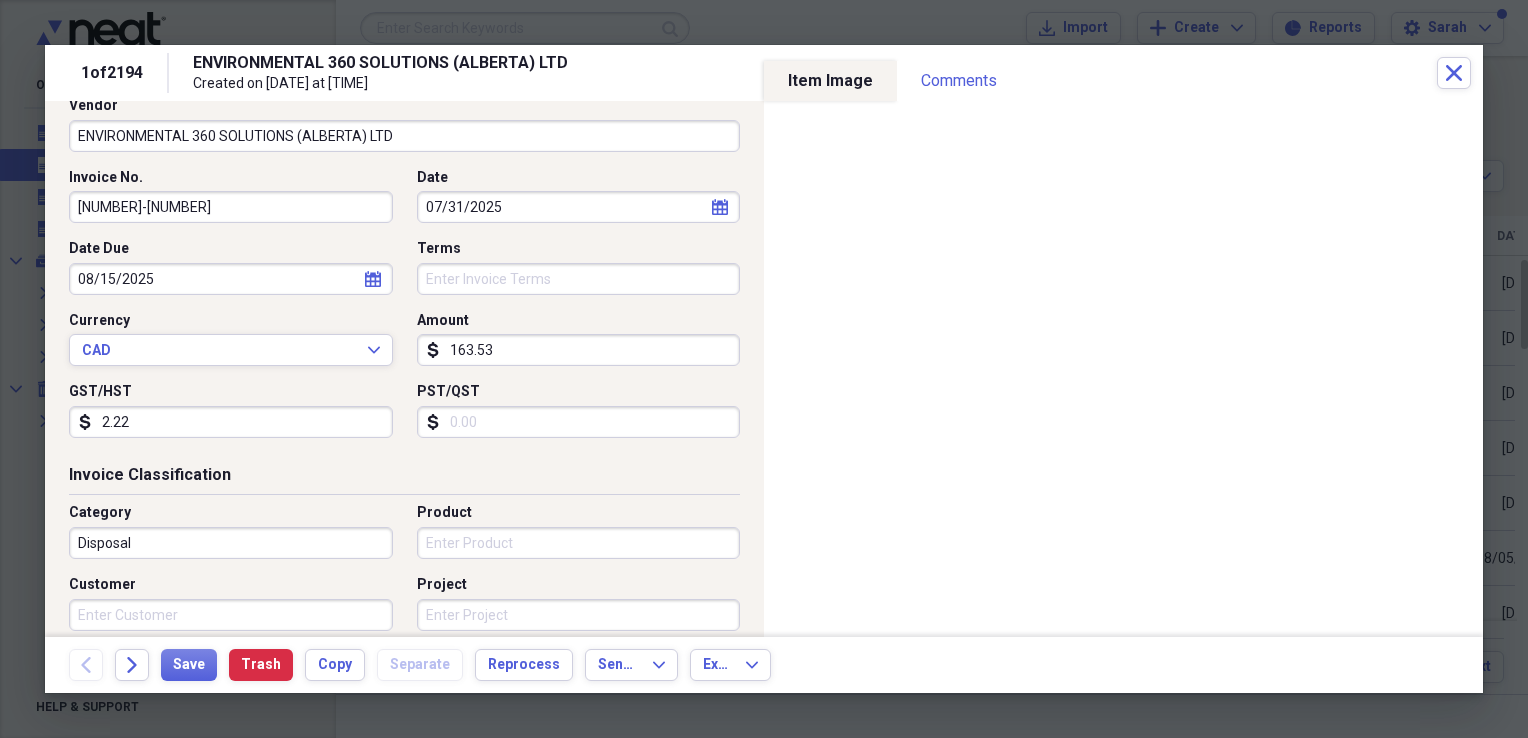 scroll, scrollTop: 300, scrollLeft: 0, axis: vertical 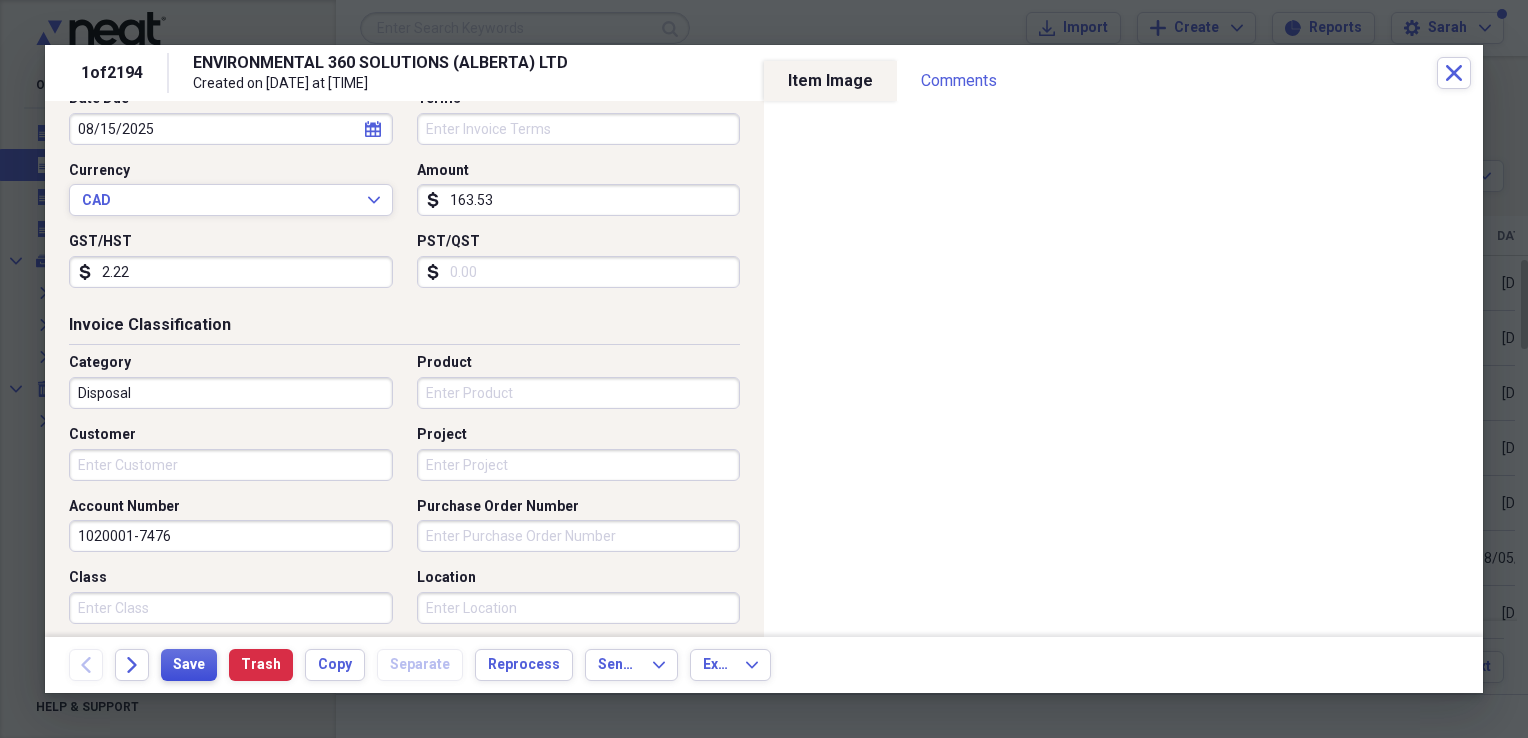 type on "2.22" 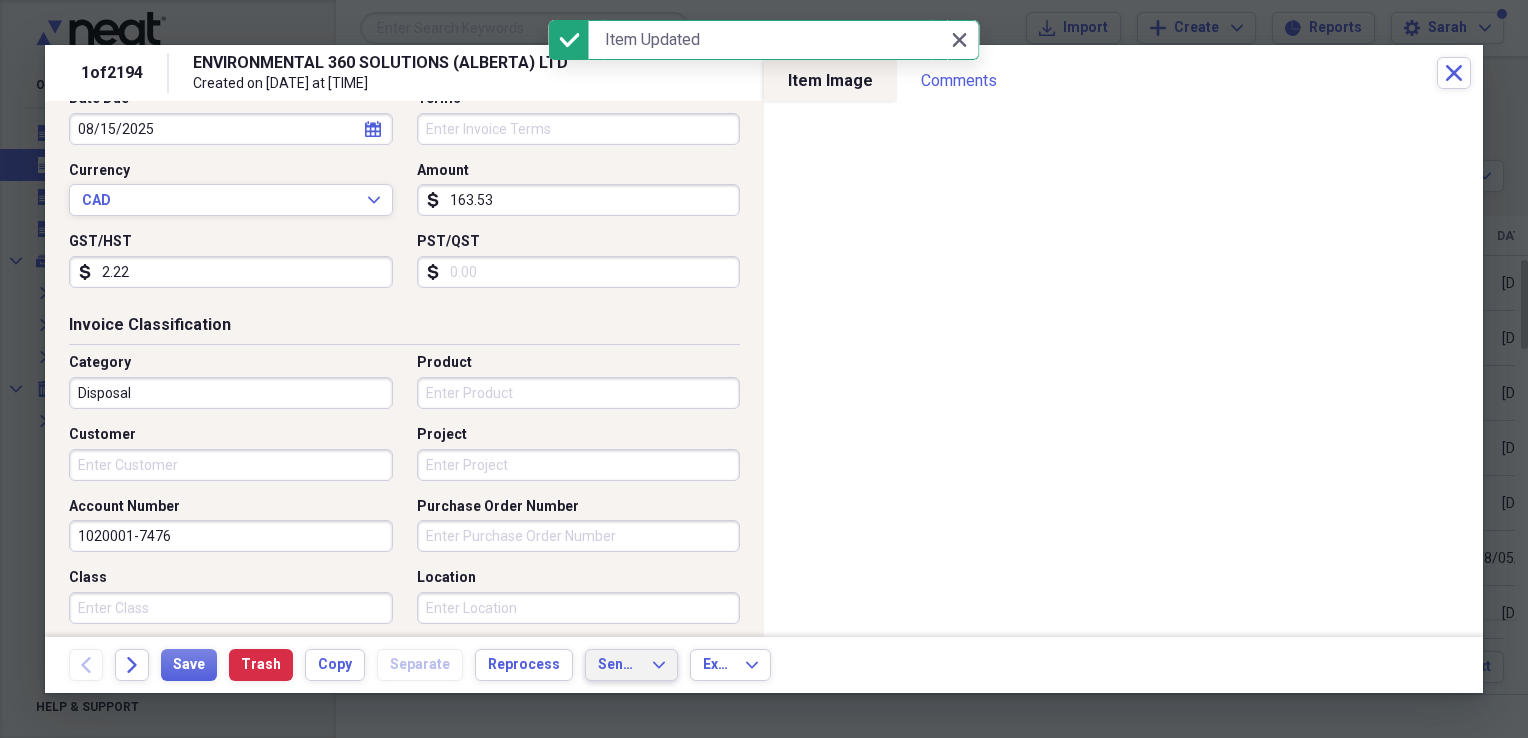 click on "Send To Expand" at bounding box center (631, 665) 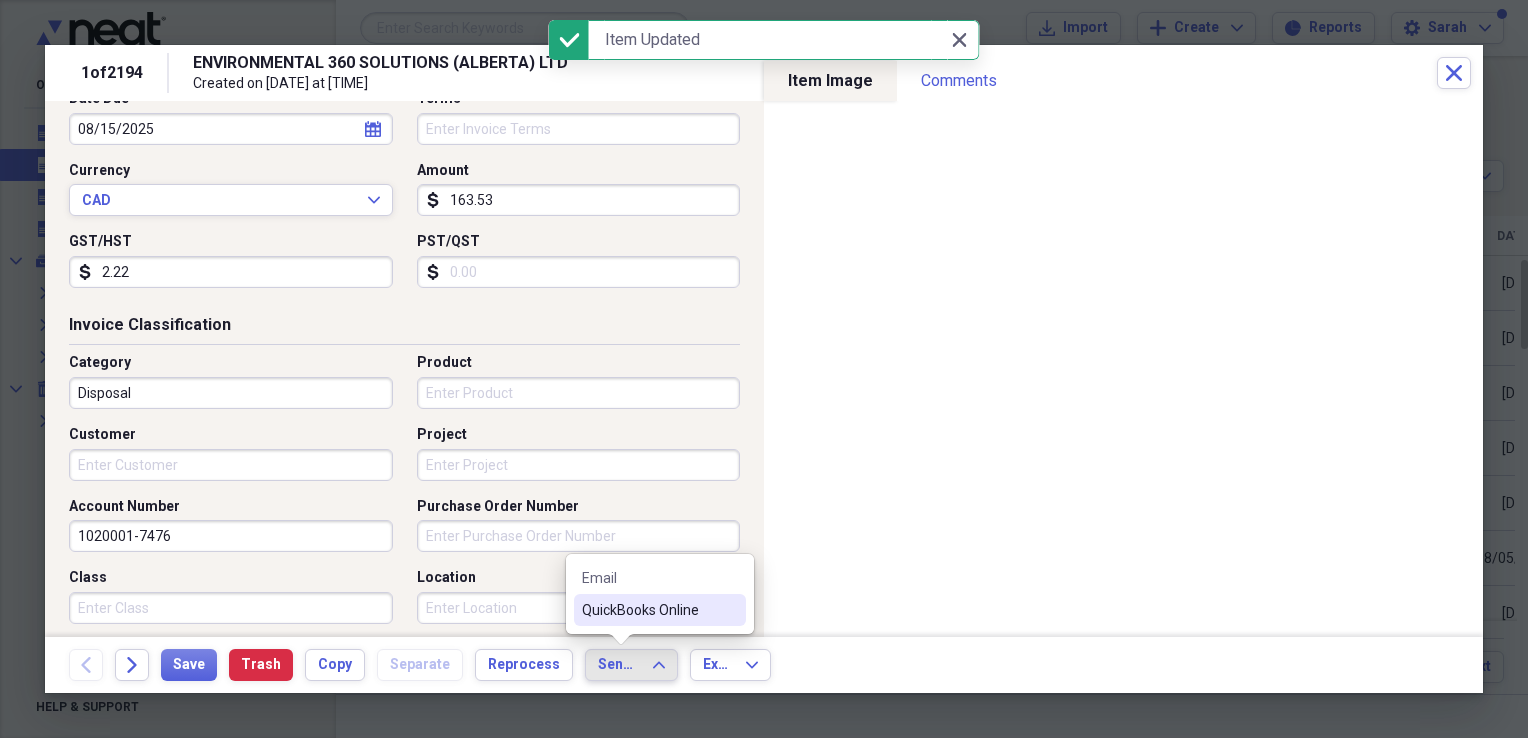 click on "QuickBooks Online" at bounding box center [648, 610] 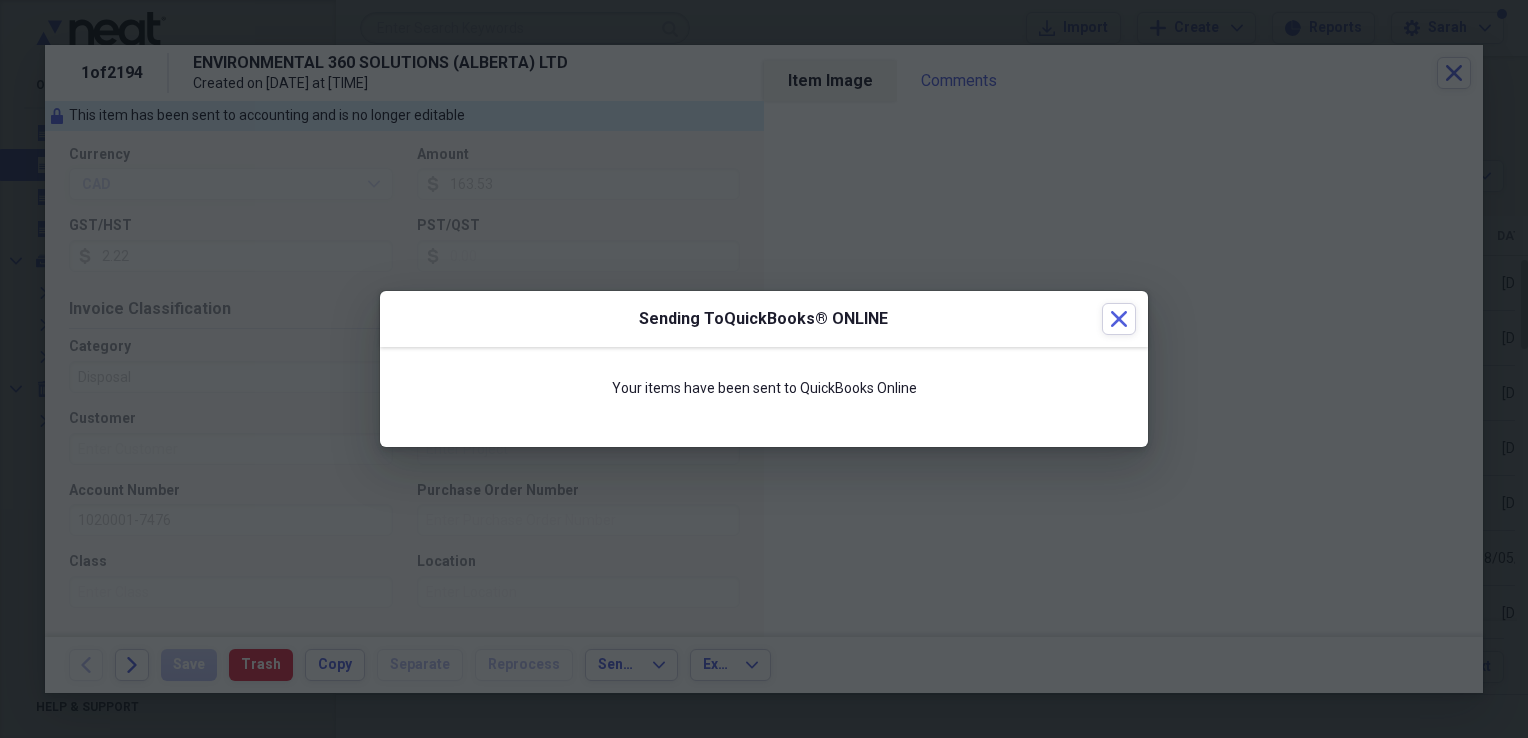 scroll, scrollTop: 284, scrollLeft: 0, axis: vertical 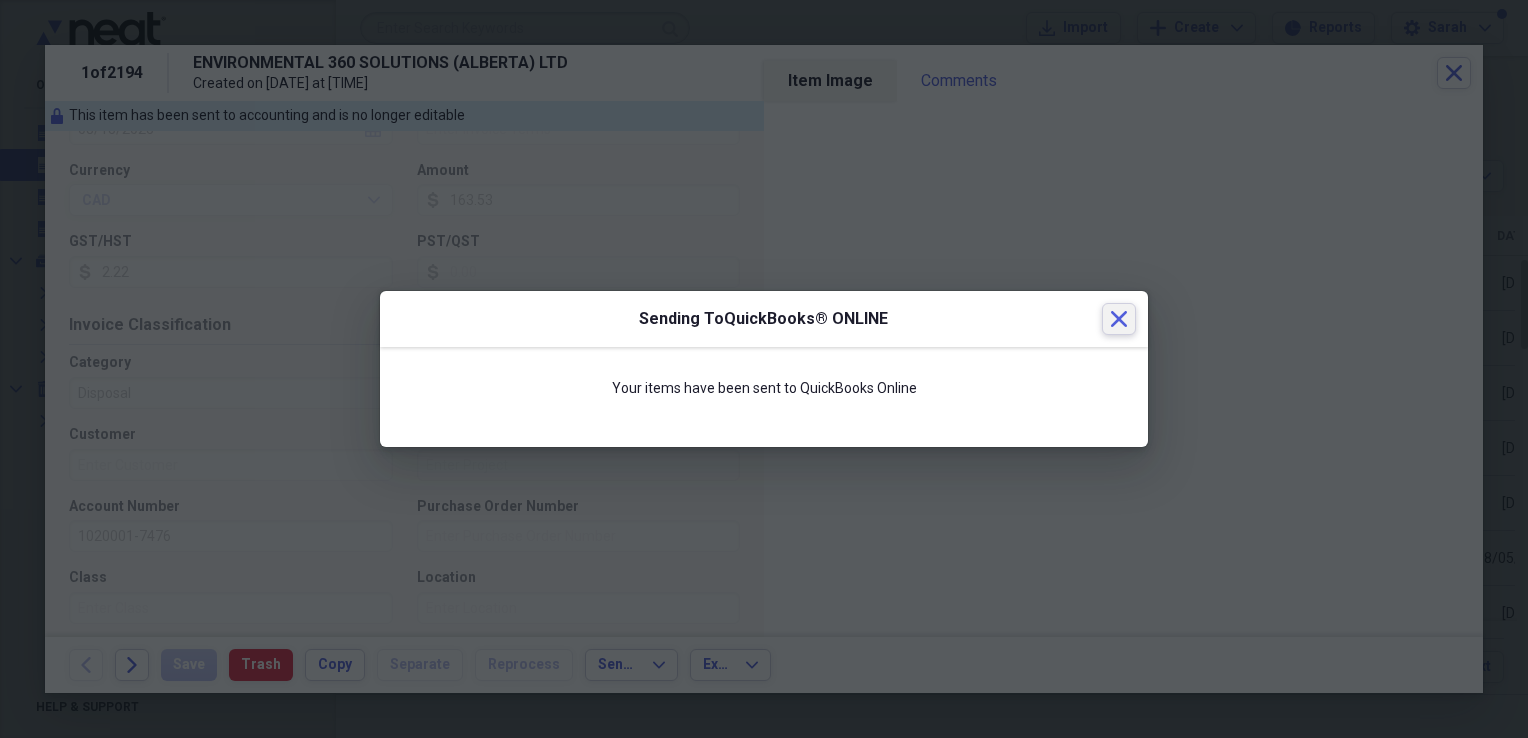 drag, startPoint x: 1105, startPoint y: 315, endPoint x: 1117, endPoint y: 299, distance: 20 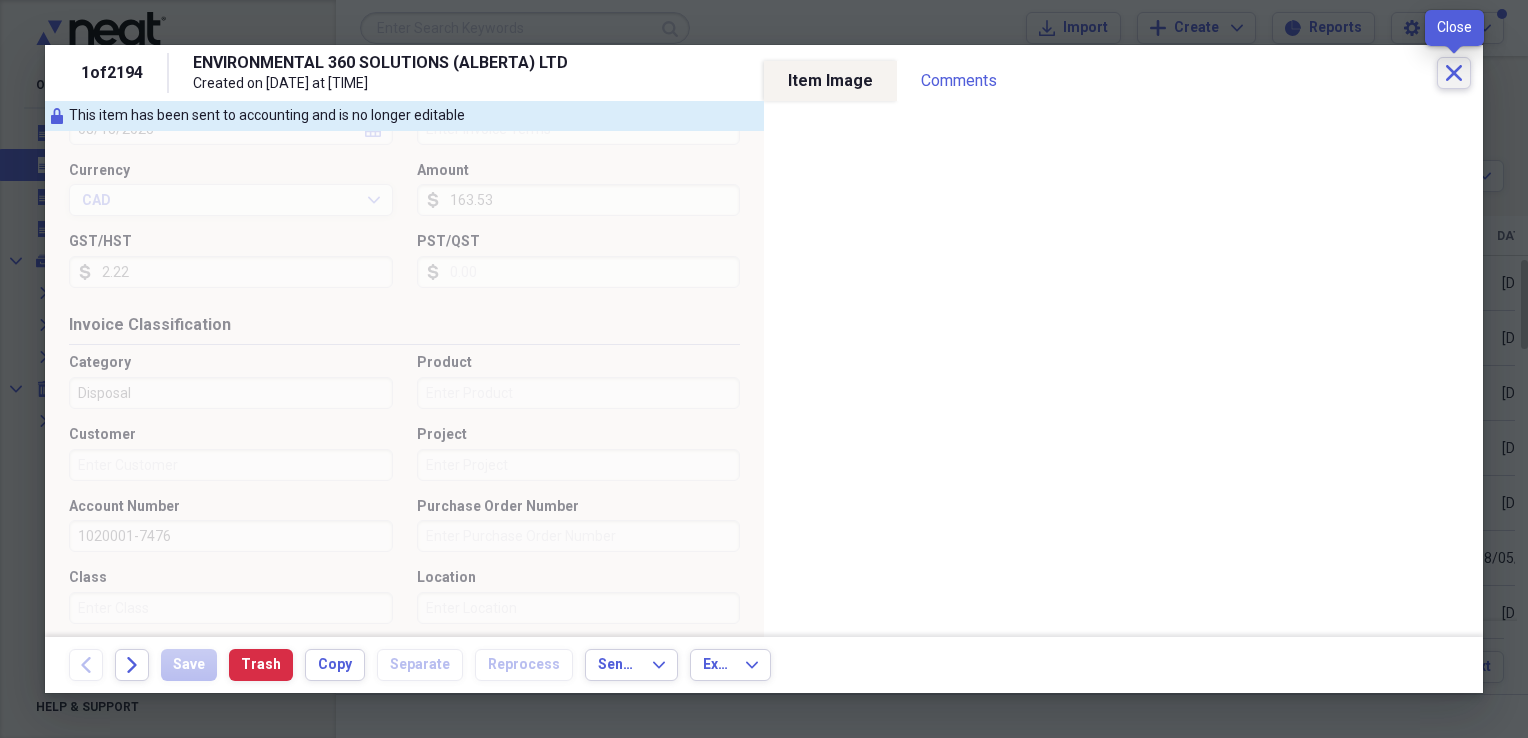 click on "Close" 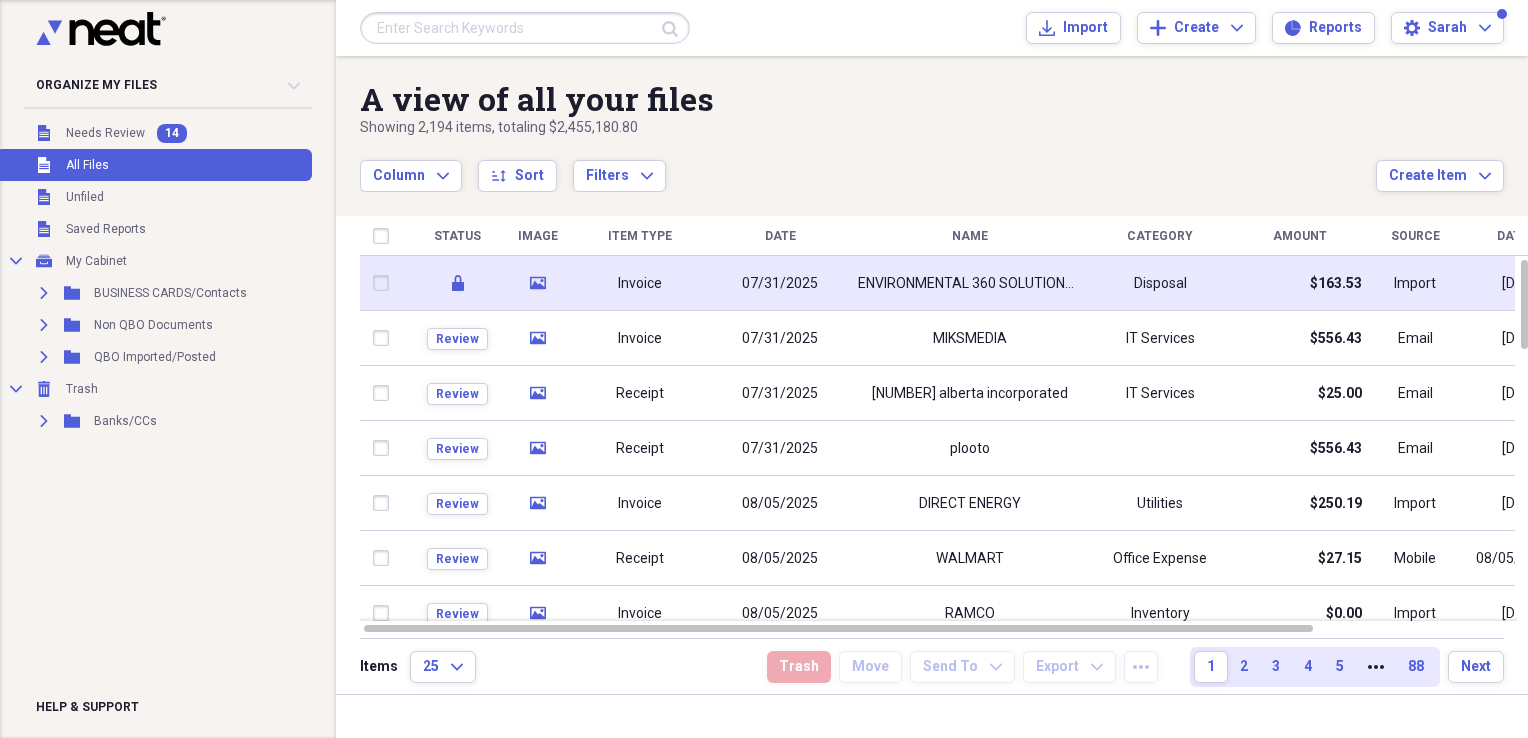 click at bounding box center [385, 283] 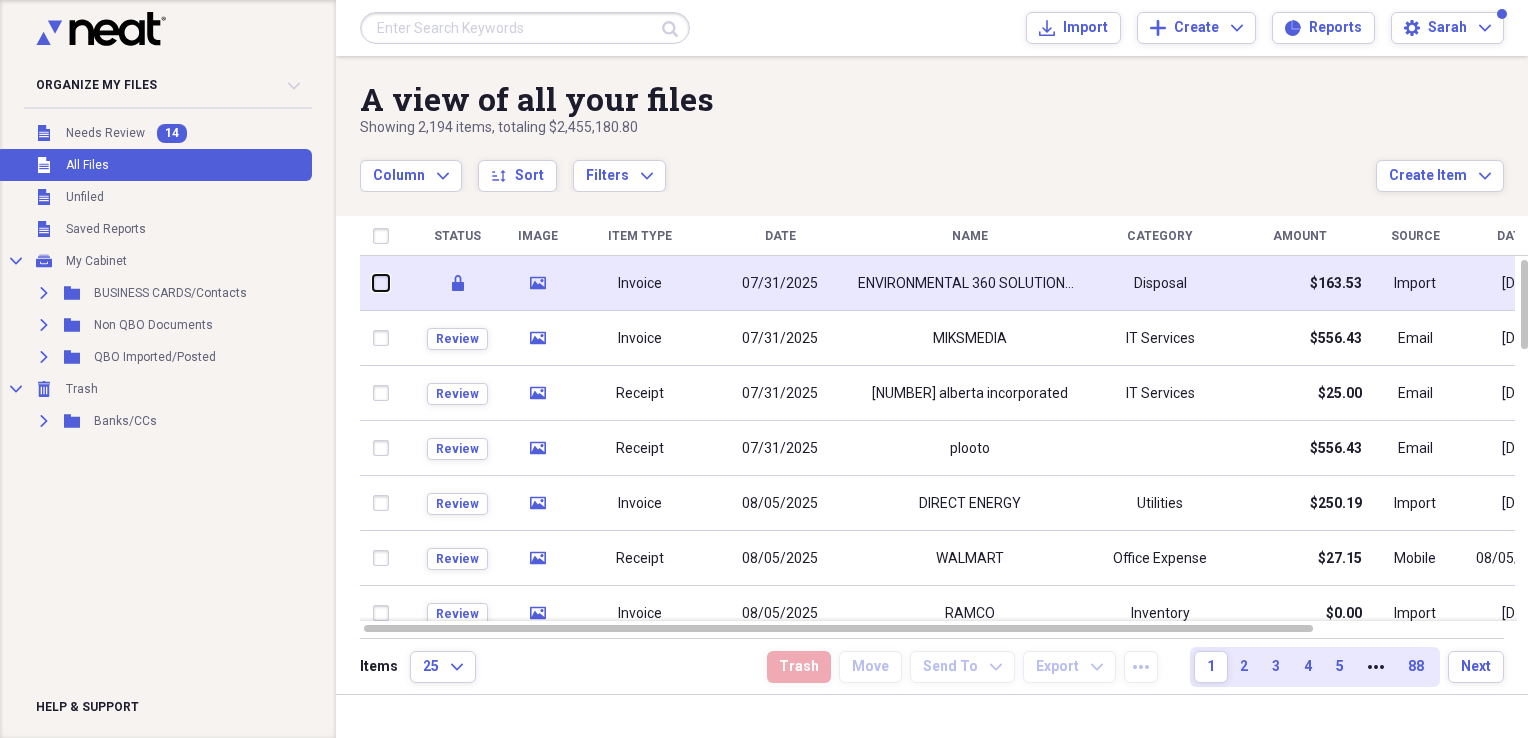 click at bounding box center [373, 283] 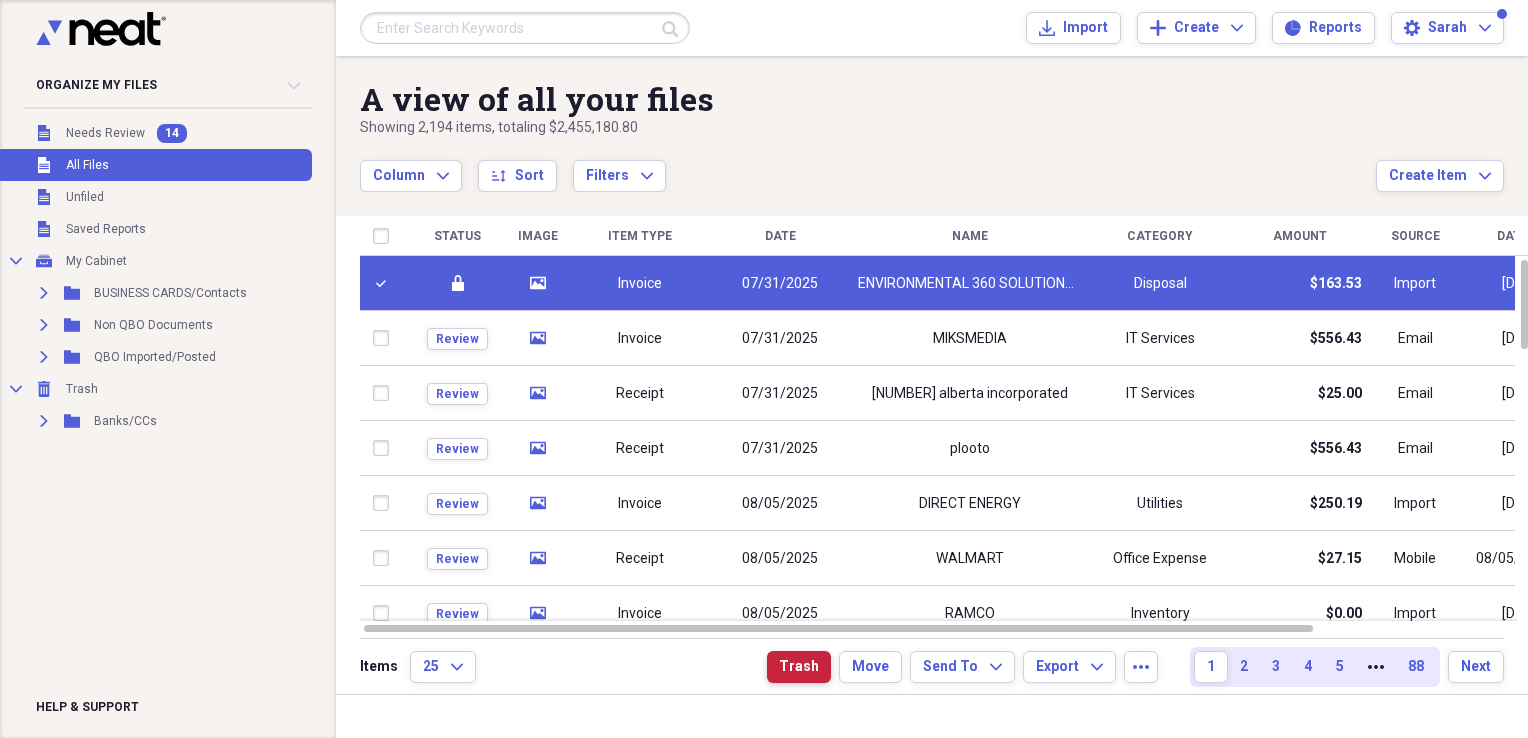 click on "Trash" at bounding box center (799, 667) 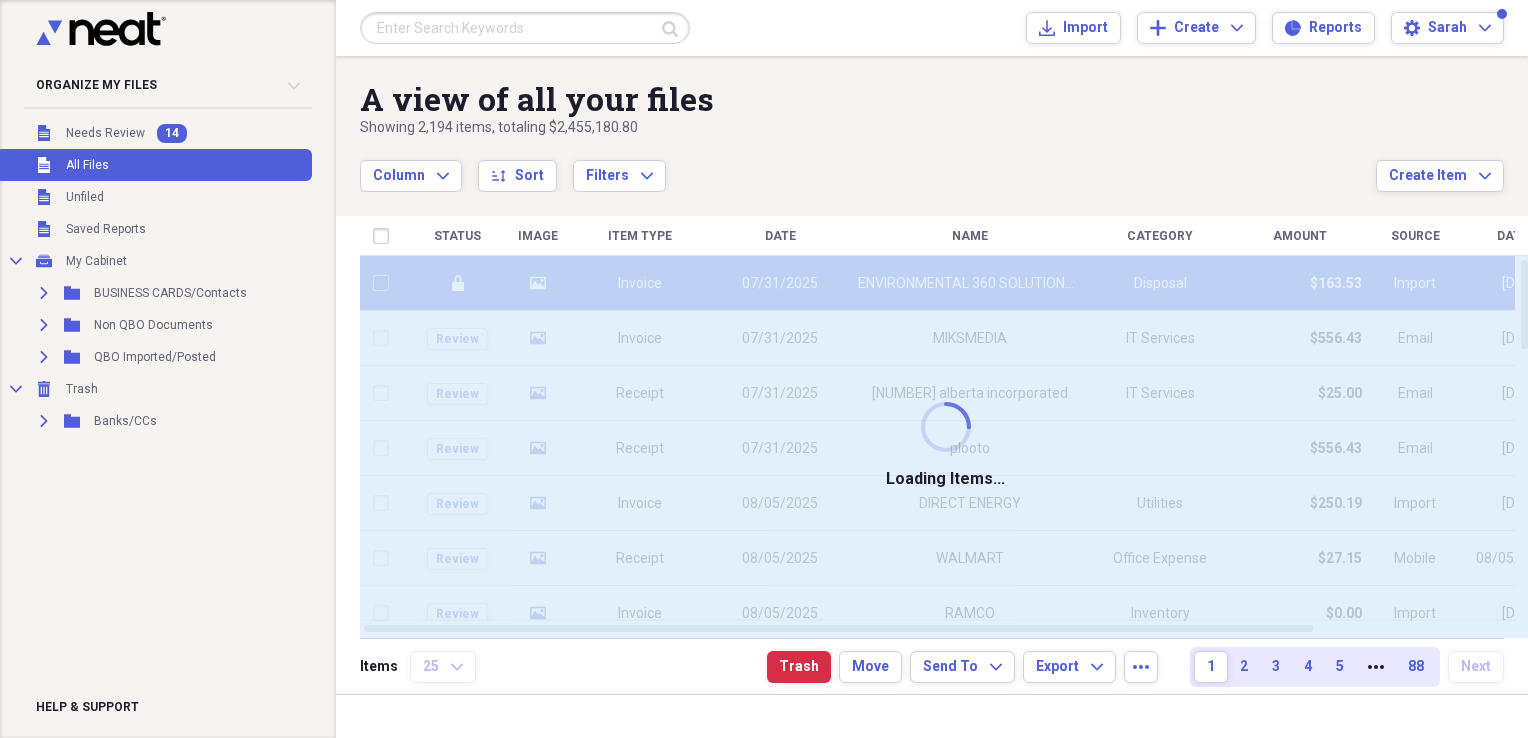 checkbox on "false" 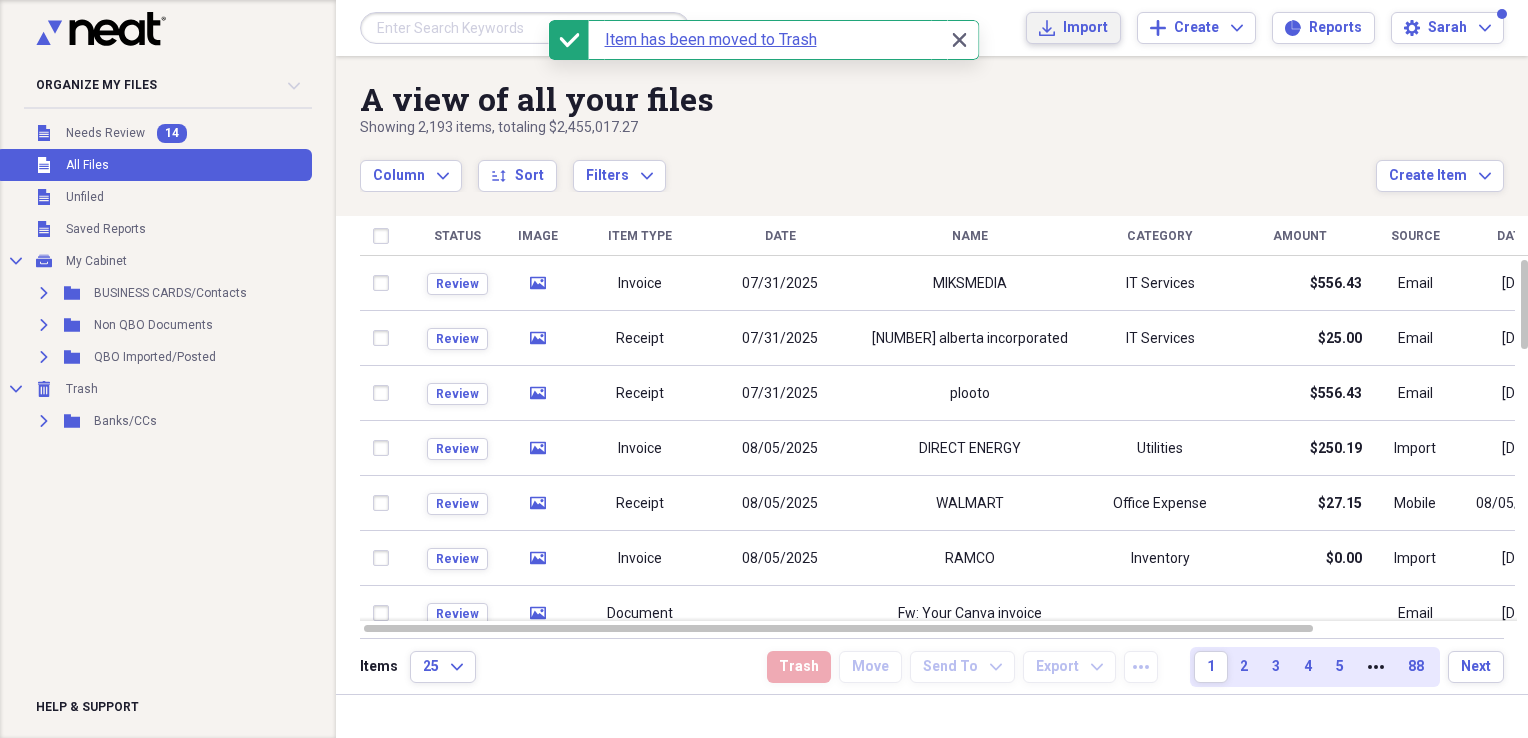 click on "Import" at bounding box center (1085, 28) 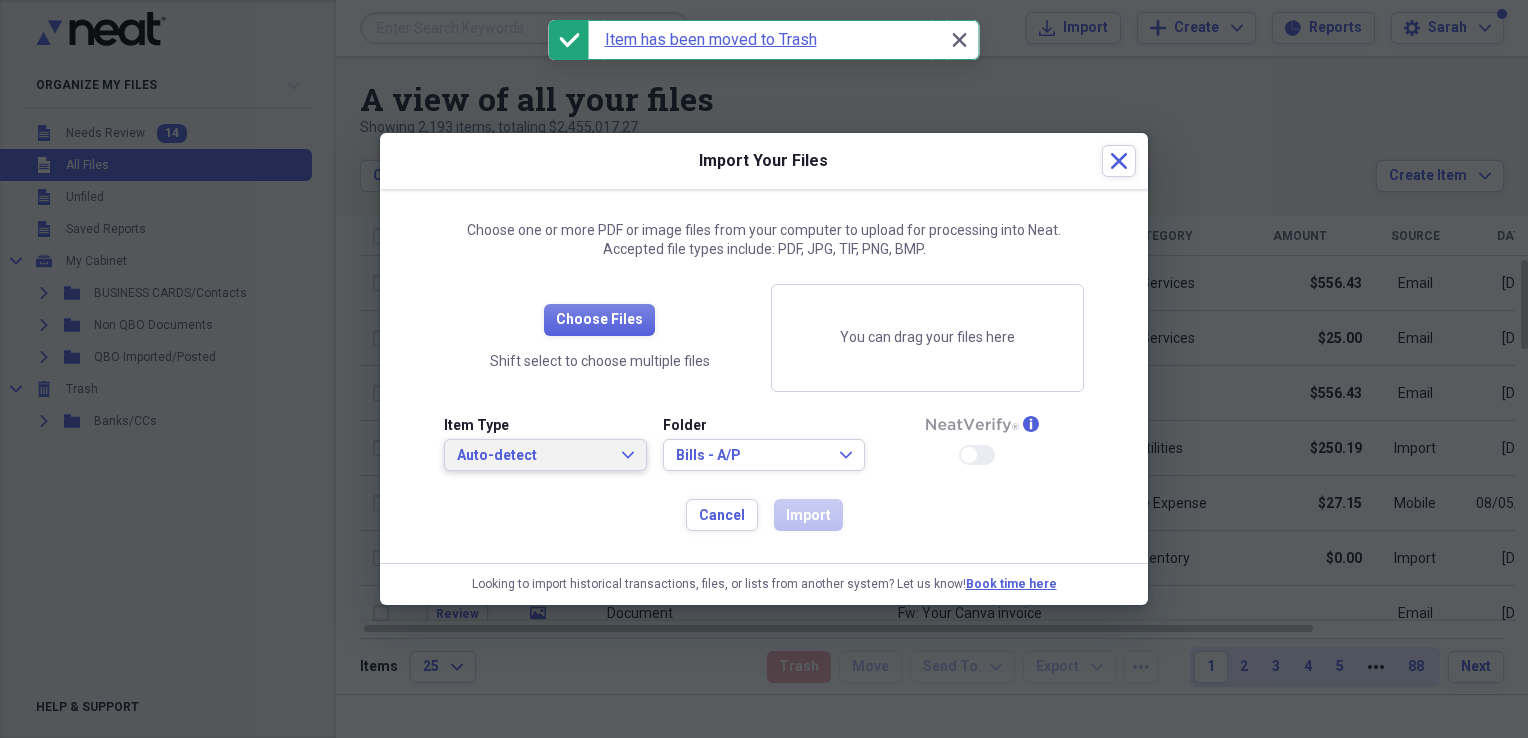 click on "Auto-detect Expand" at bounding box center [545, 455] 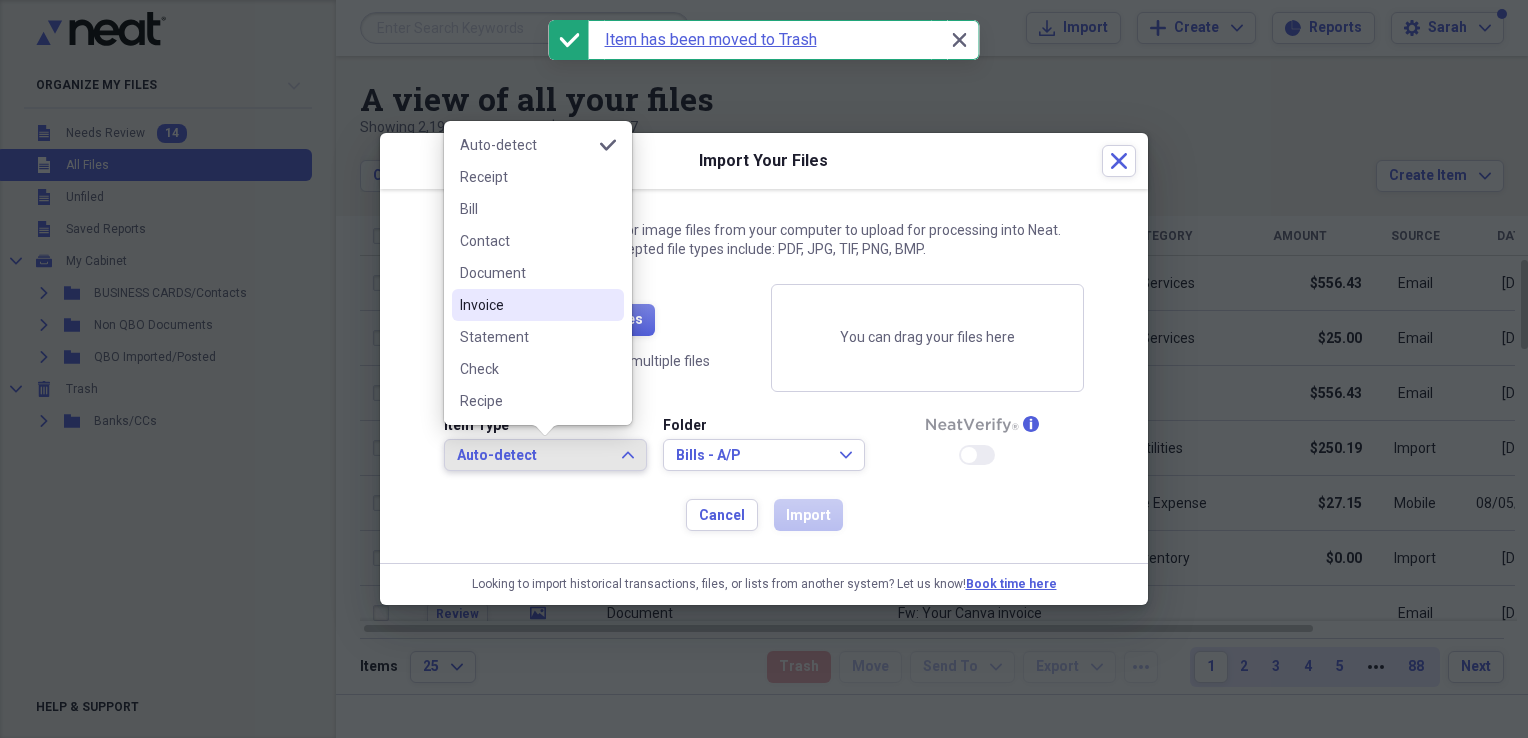 click on "Invoice" at bounding box center [538, 305] 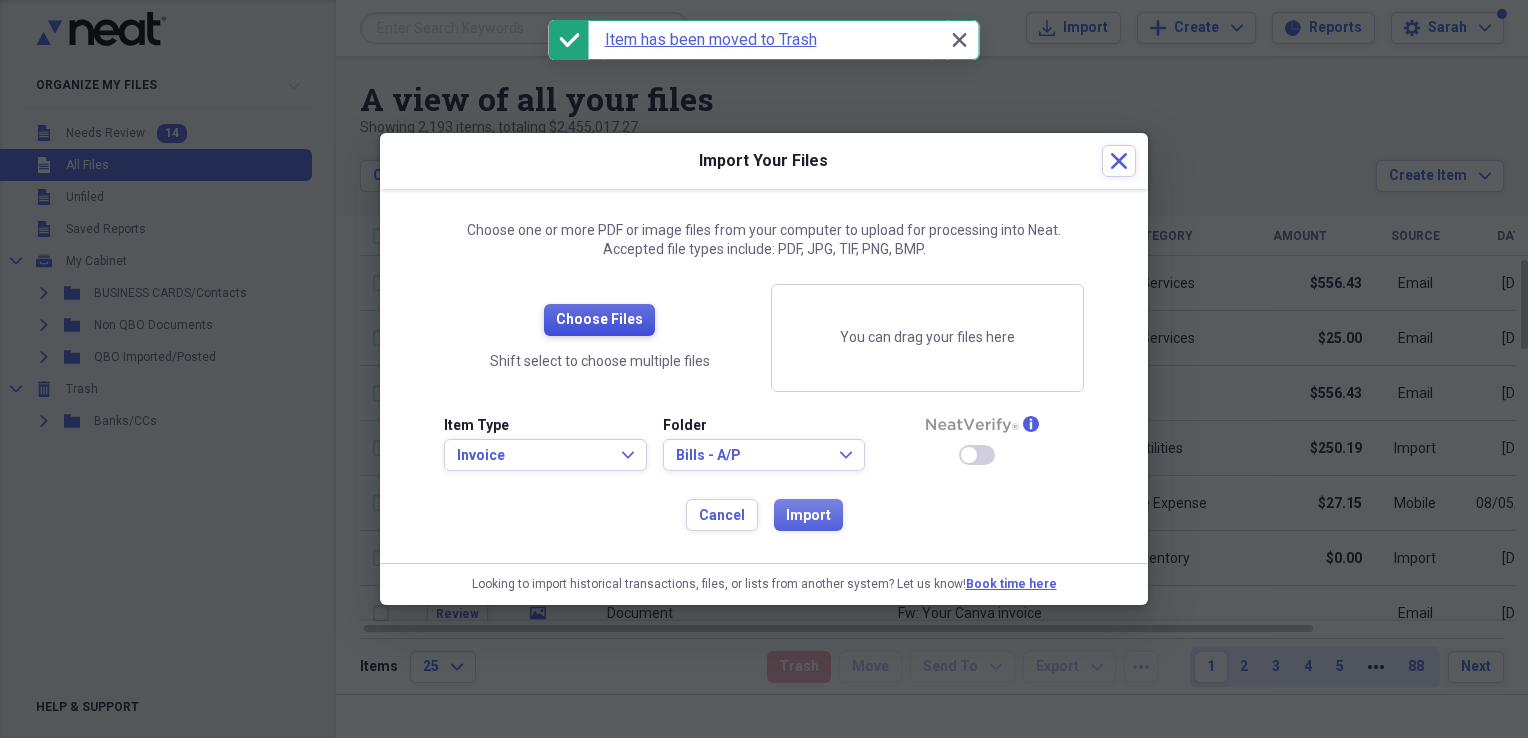 click on "Choose Files" at bounding box center [599, 320] 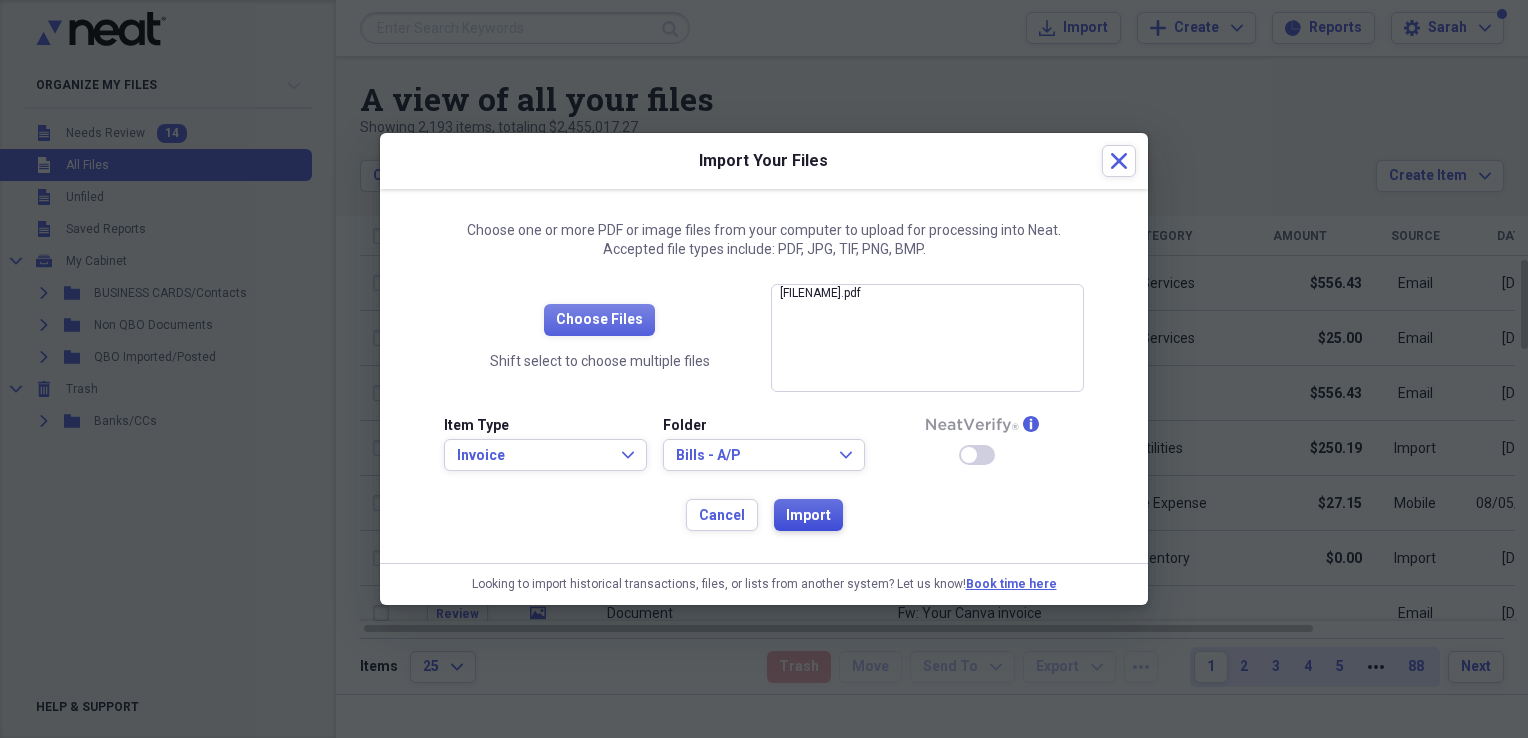 click on "Import" at bounding box center (808, 516) 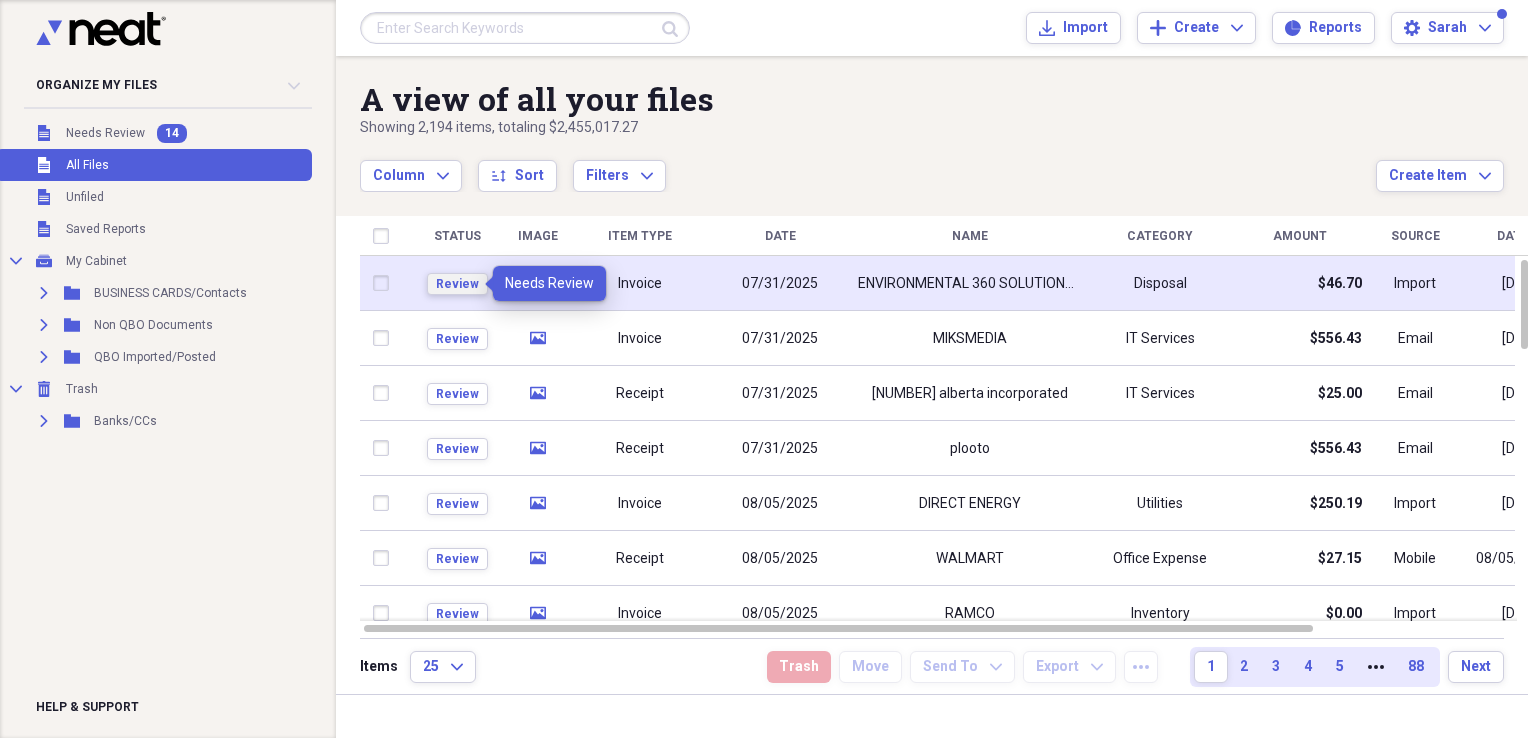 click on "Review" at bounding box center [457, 284] 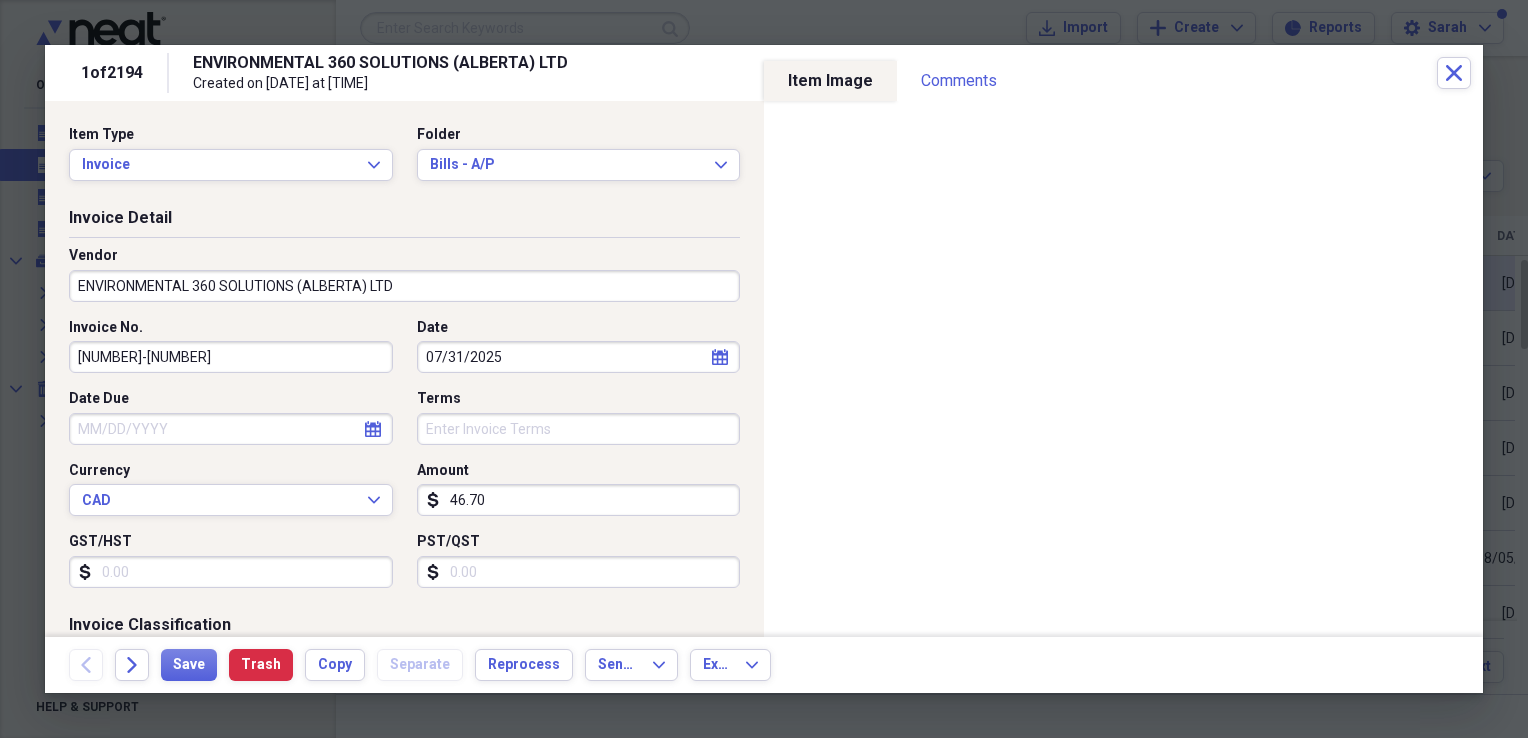 drag, startPoint x: 371, startPoint y: 428, endPoint x: 344, endPoint y: 441, distance: 29.966648 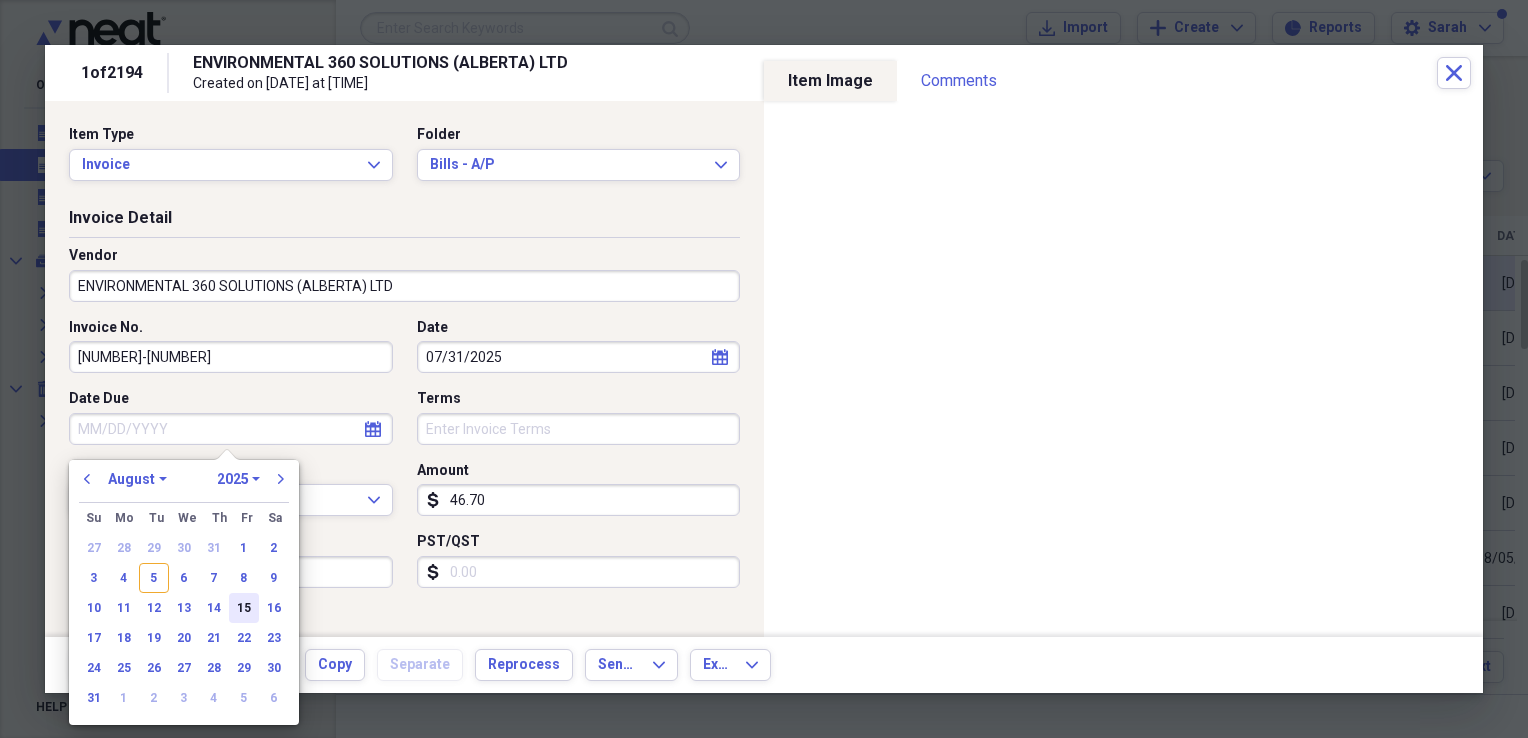 click on "15" at bounding box center [244, 608] 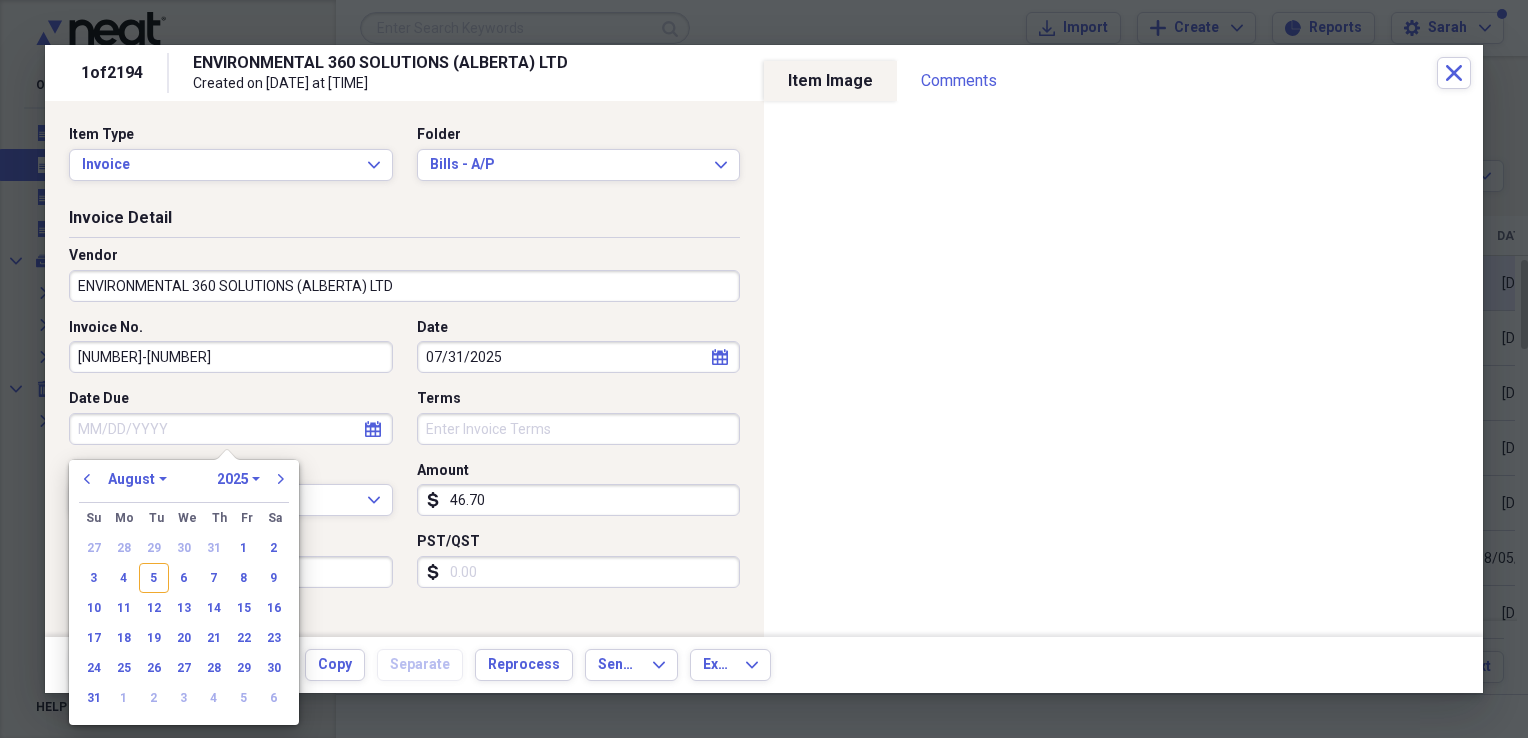 type on "08/15/2025" 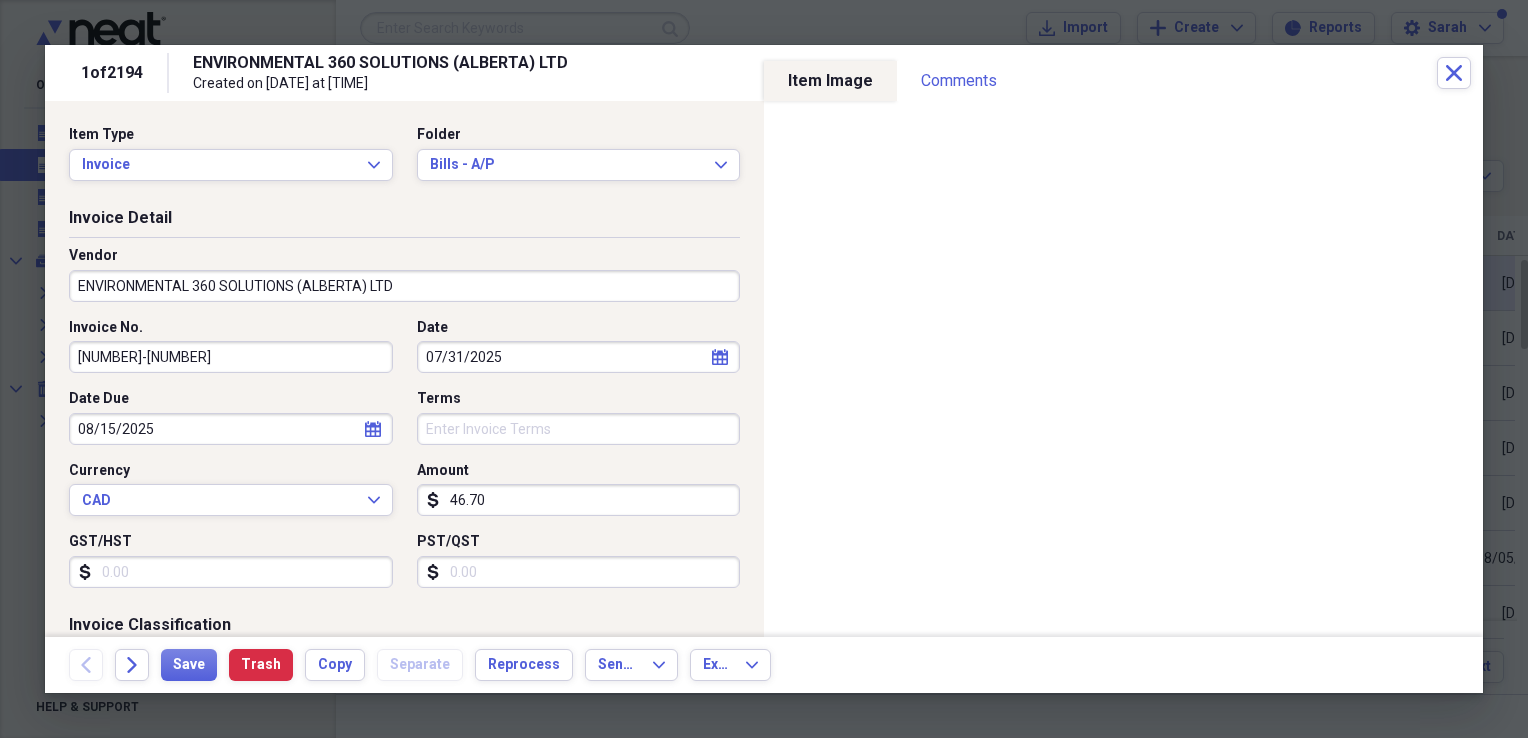 click on "GST/HST" at bounding box center (231, 572) 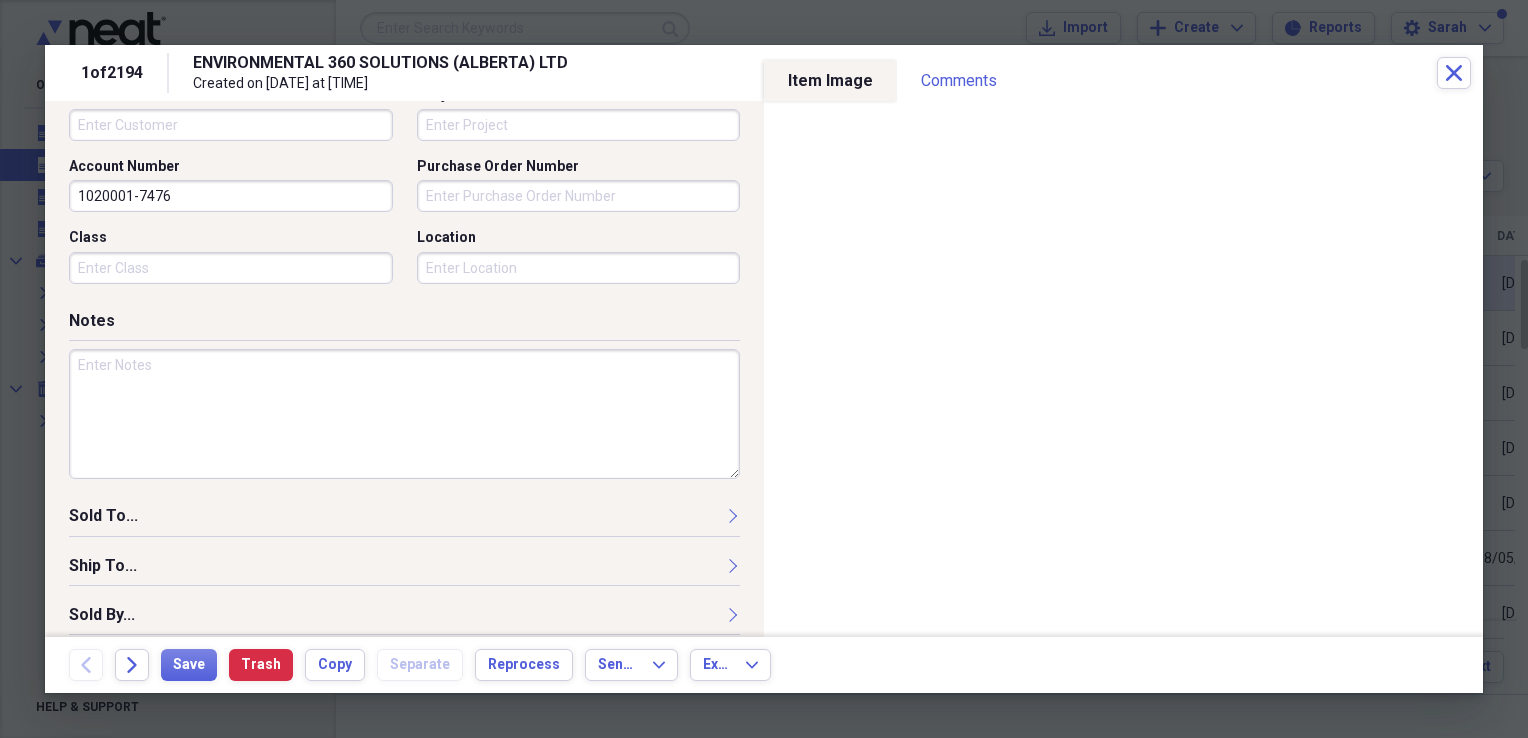 scroll, scrollTop: 654, scrollLeft: 0, axis: vertical 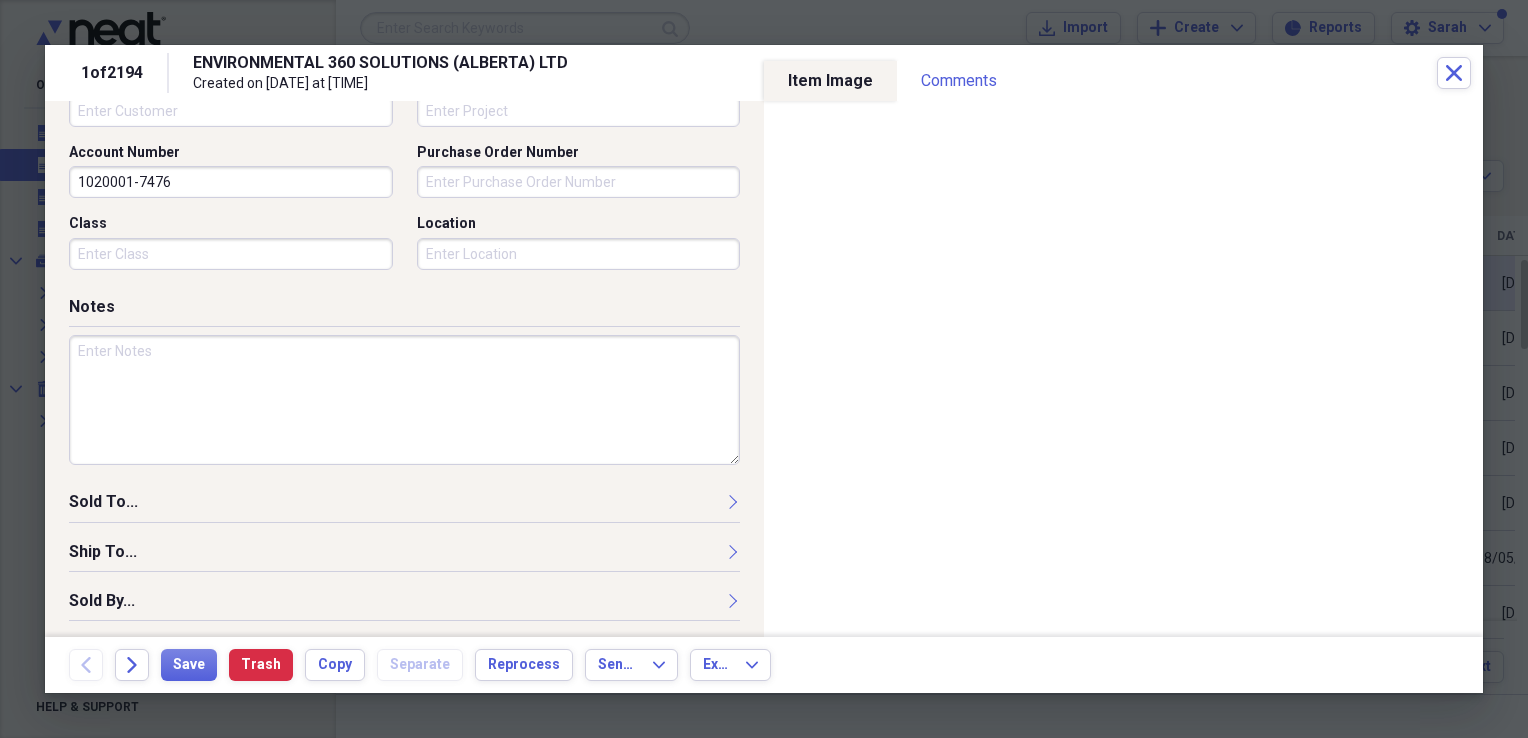 type on "2.22" 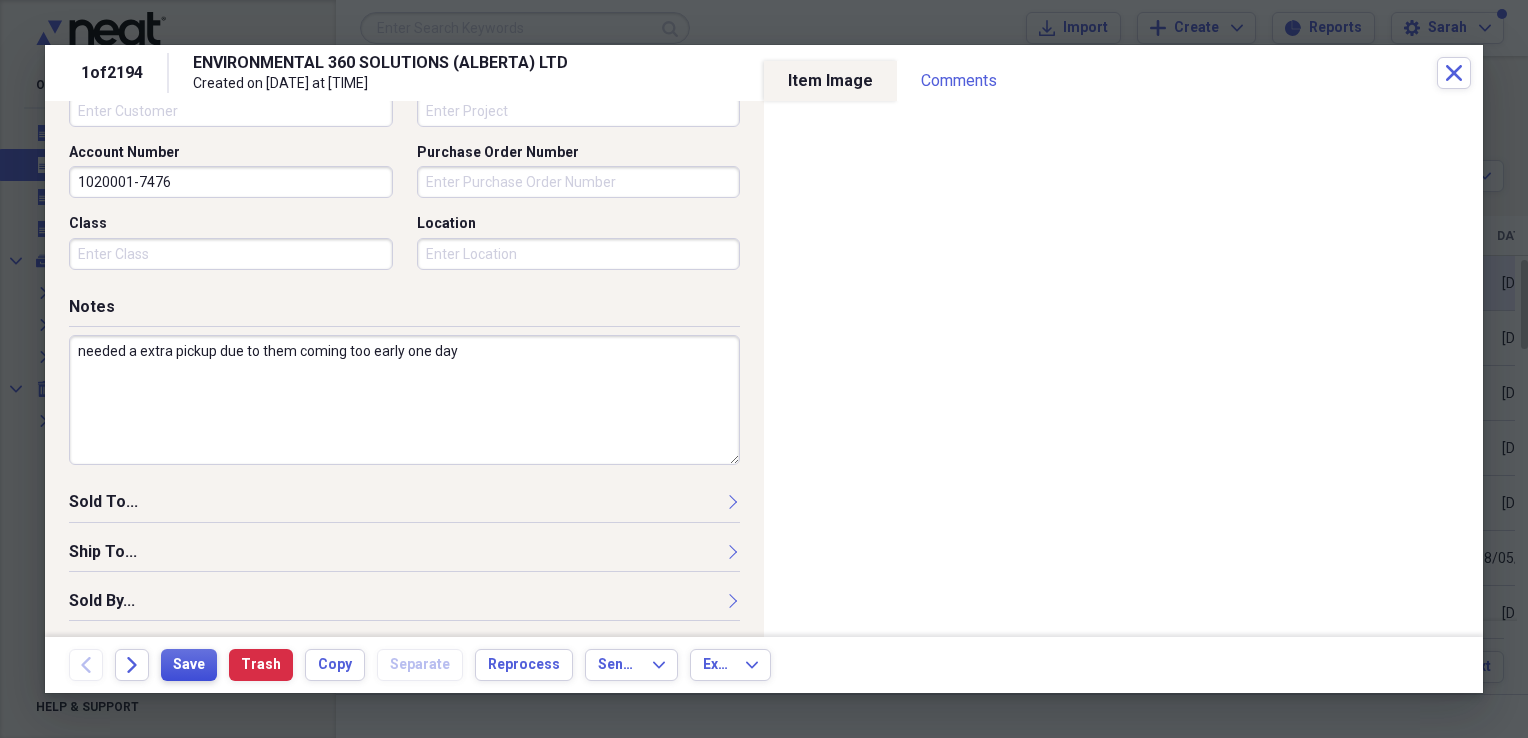 type on "needed a extra pickup due to them coming too early one day" 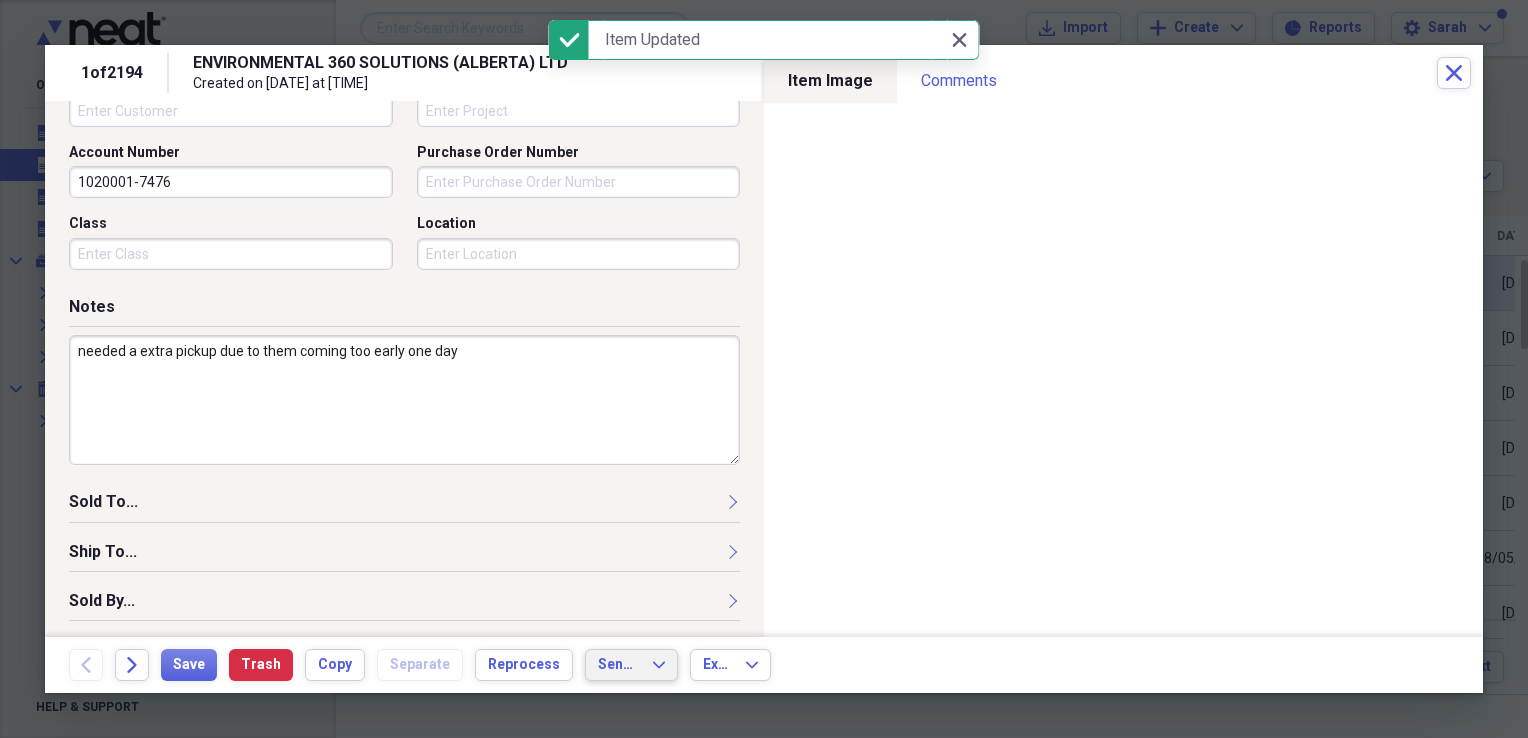 click on "Send To Expand" at bounding box center [631, 665] 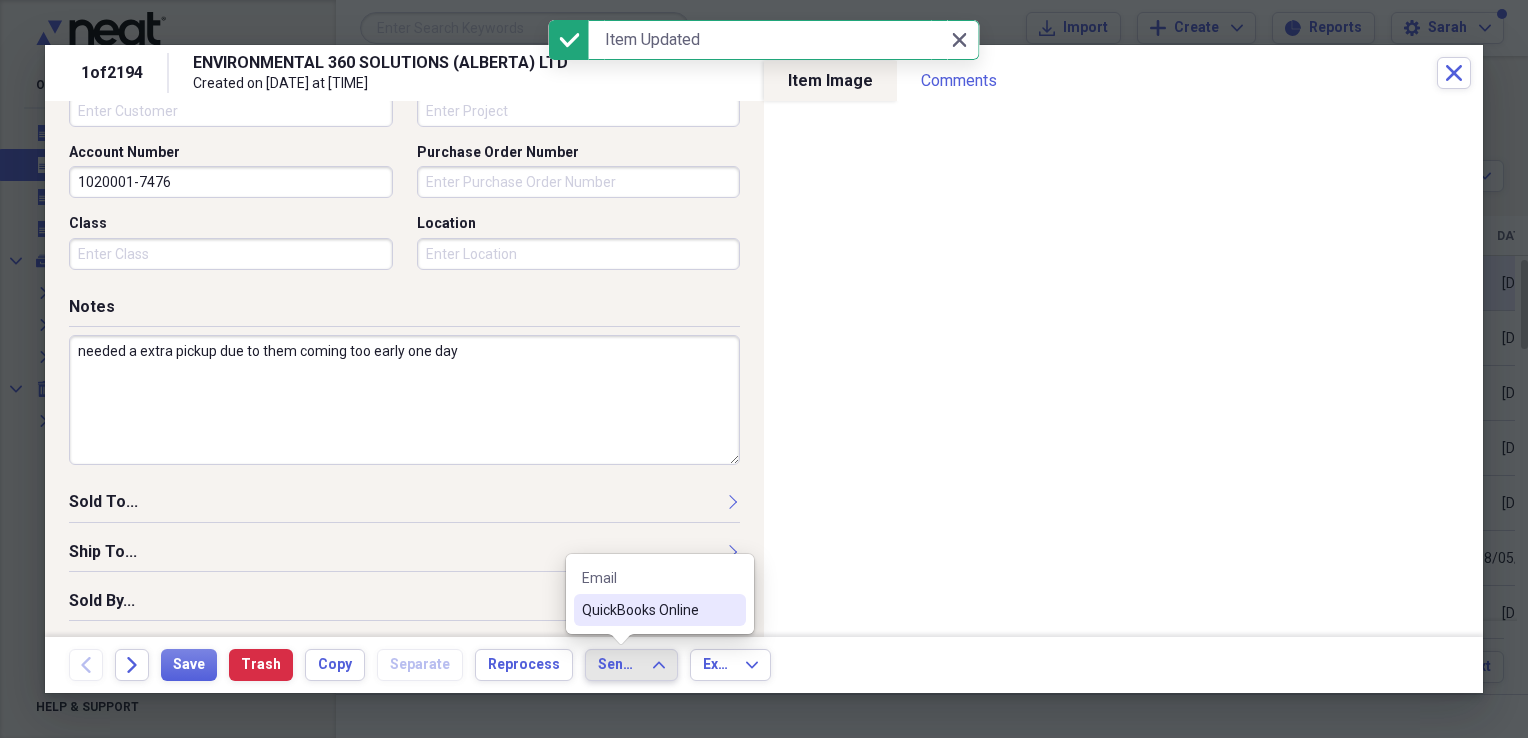 click on "QuickBooks Online" at bounding box center (648, 610) 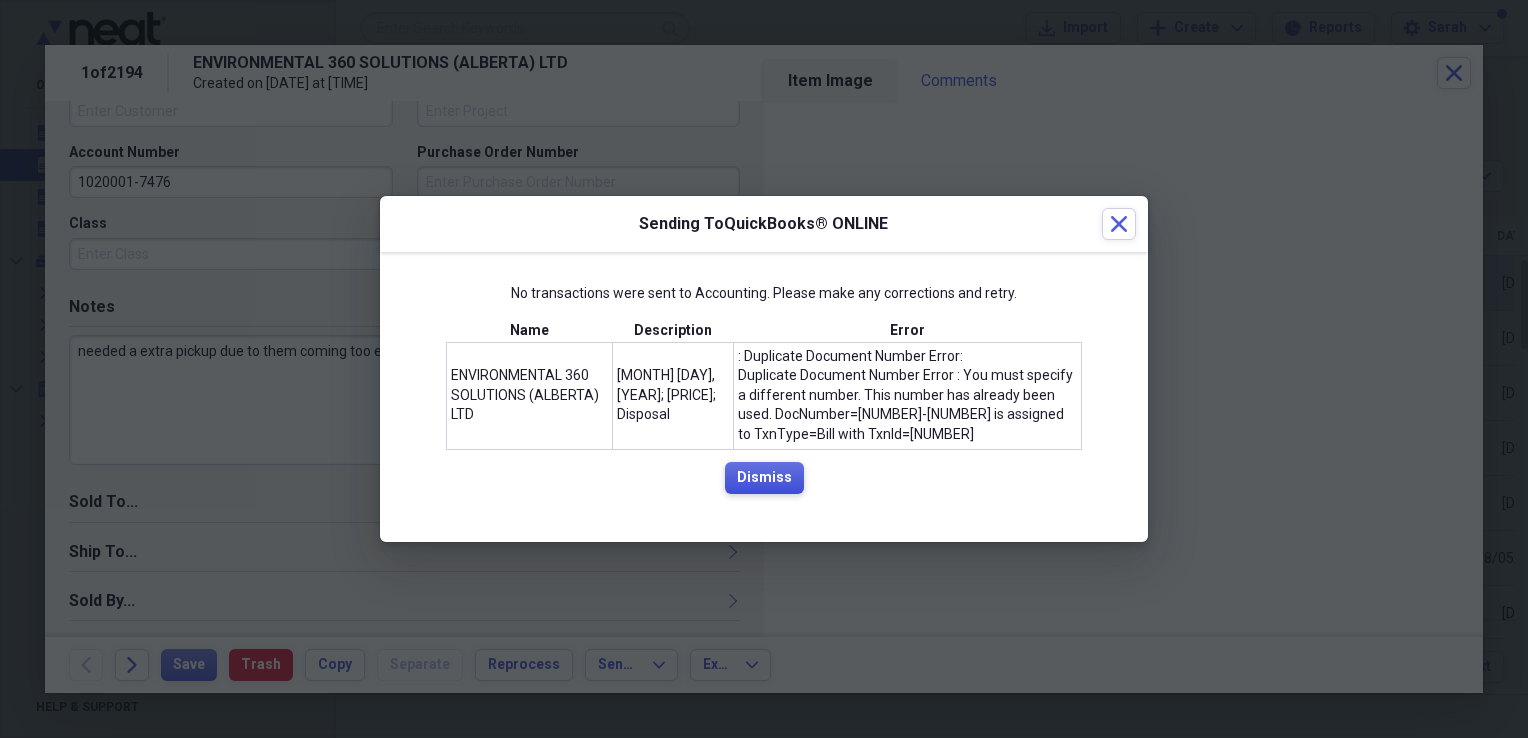 click on "Dismiss" at bounding box center [764, 478] 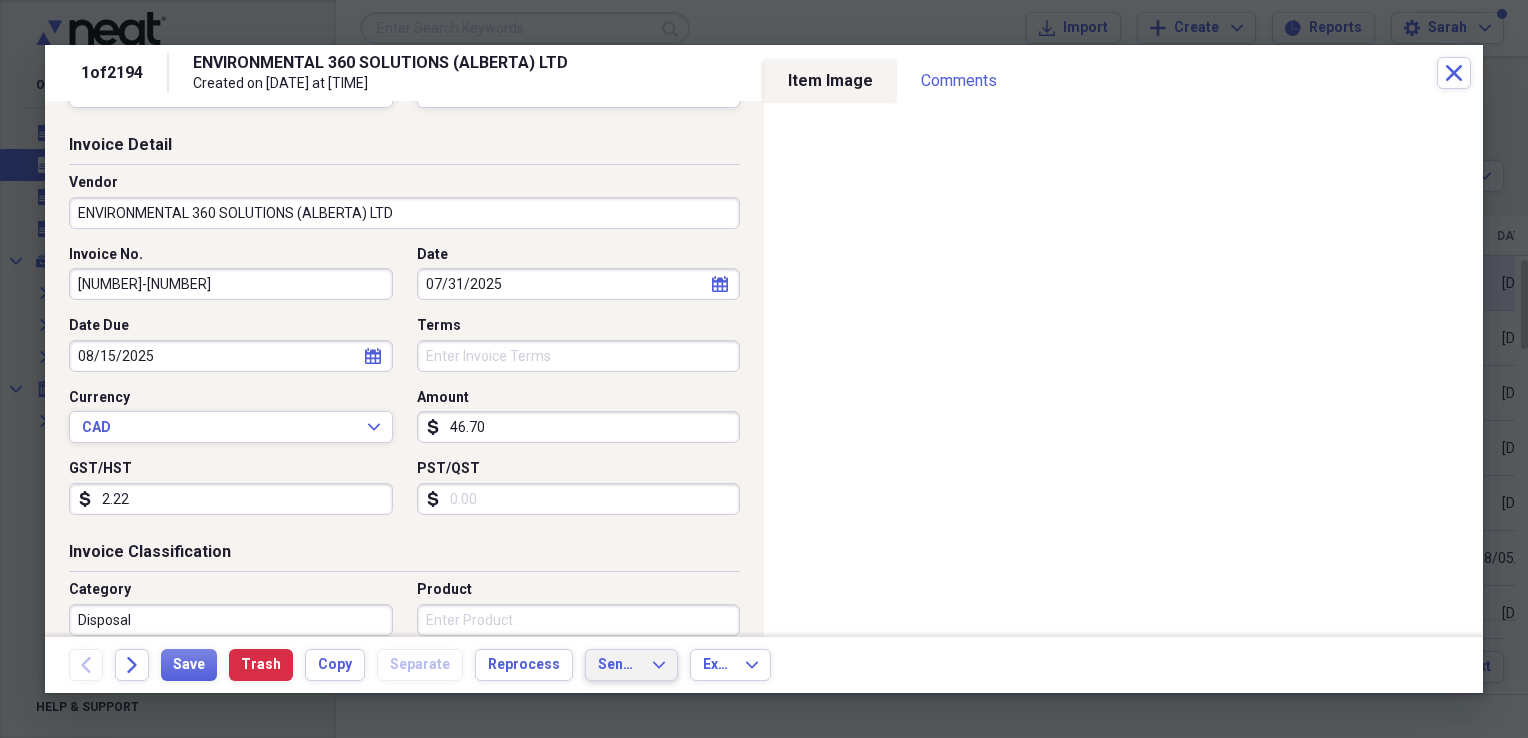 scroll, scrollTop: 0, scrollLeft: 0, axis: both 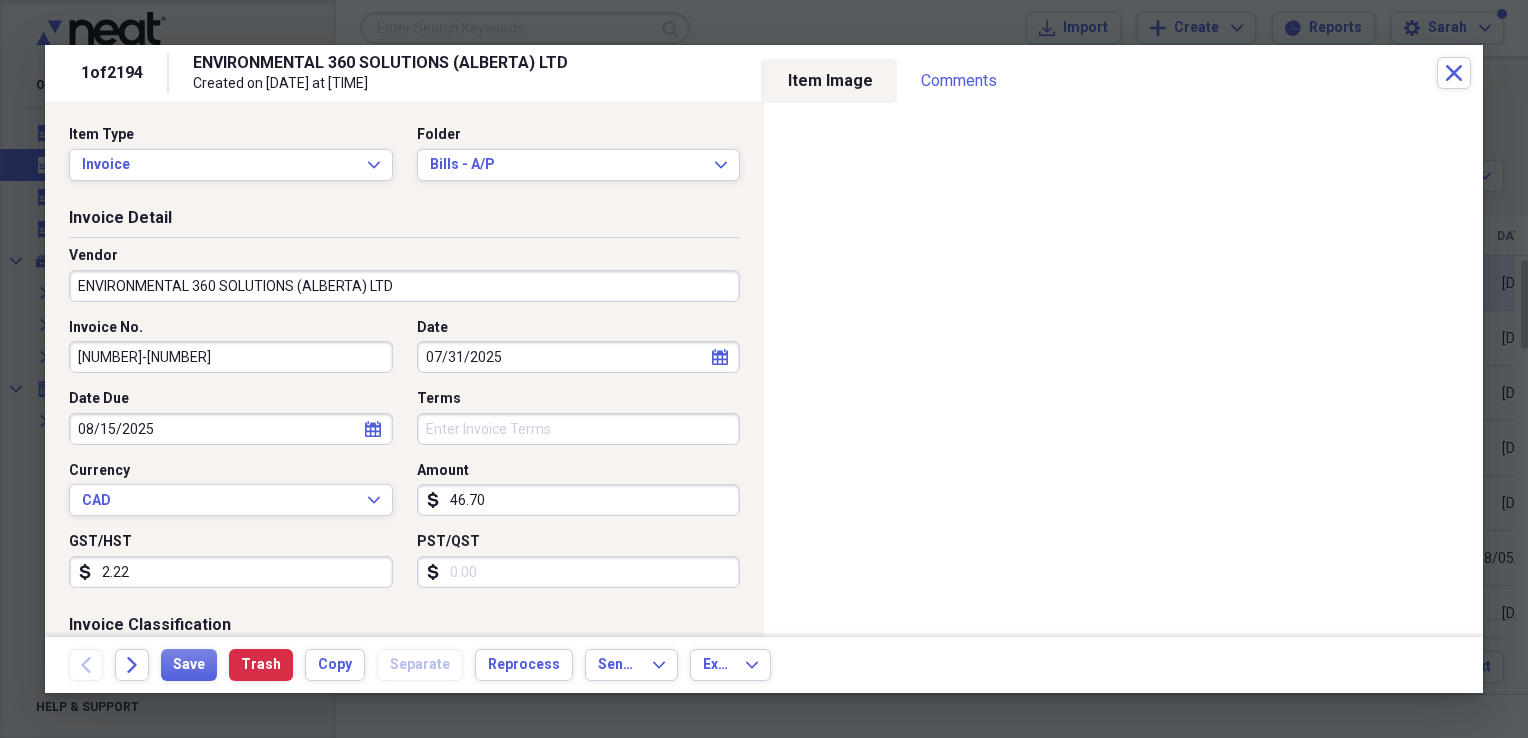 click on "[NUMBER]-[NUMBER]" at bounding box center (231, 357) 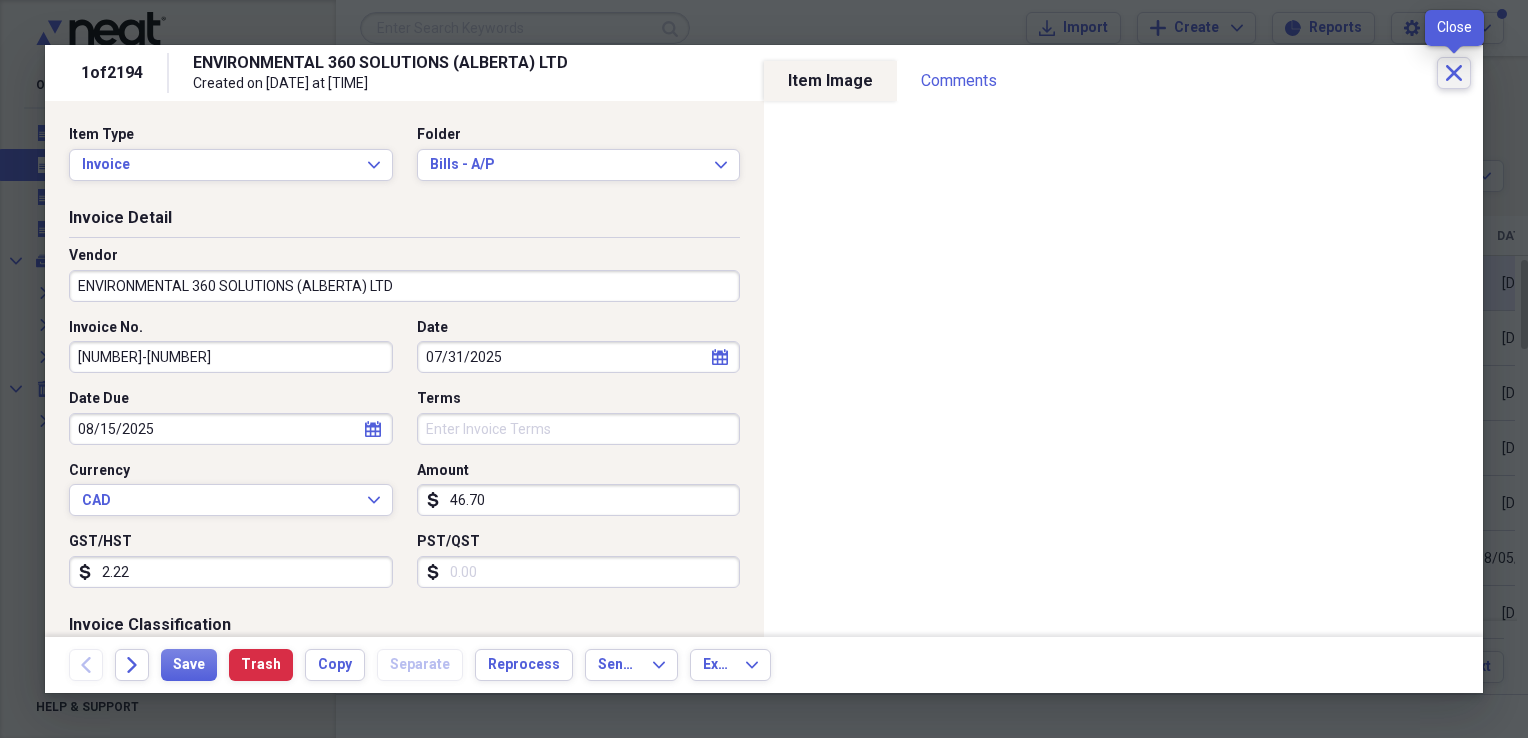 click on "Close" 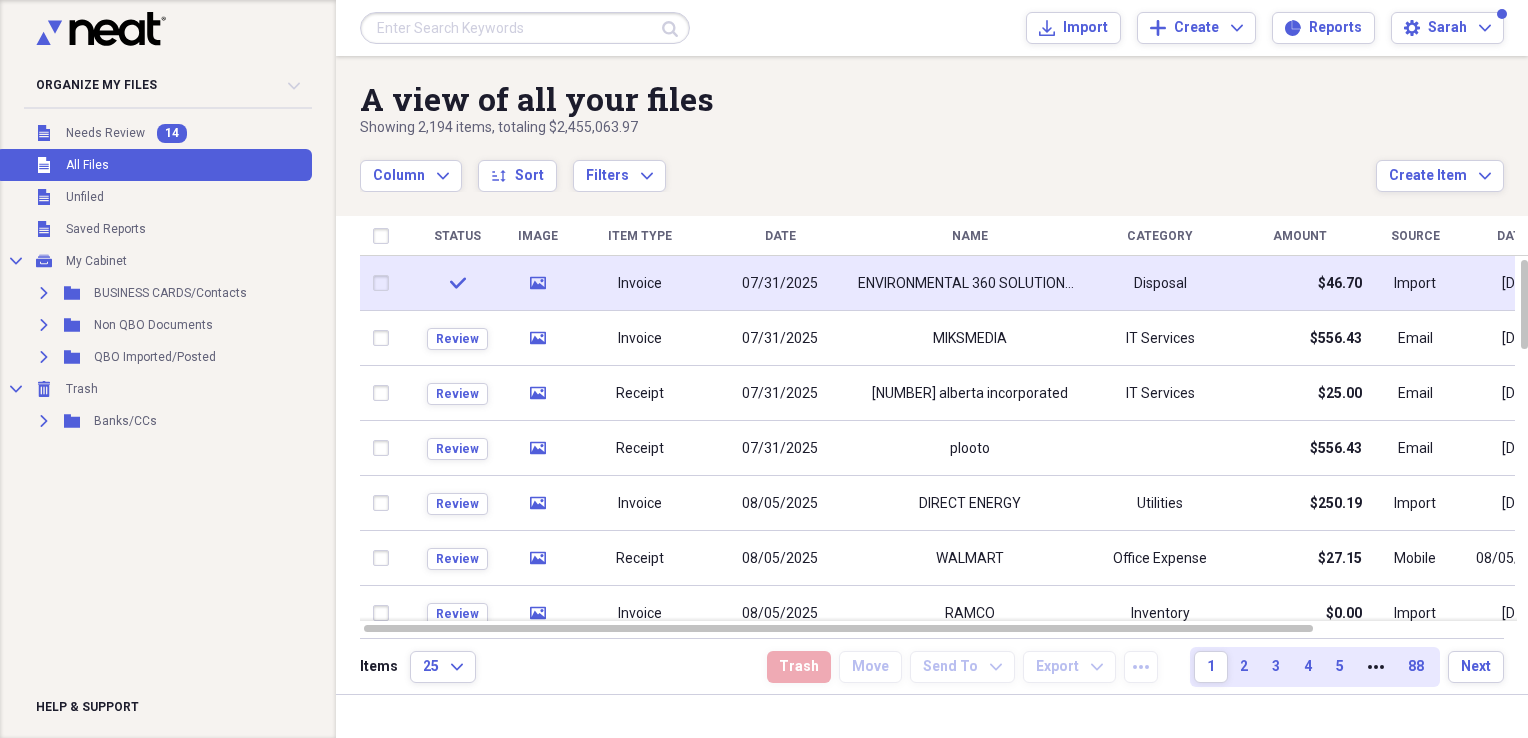 click at bounding box center [385, 283] 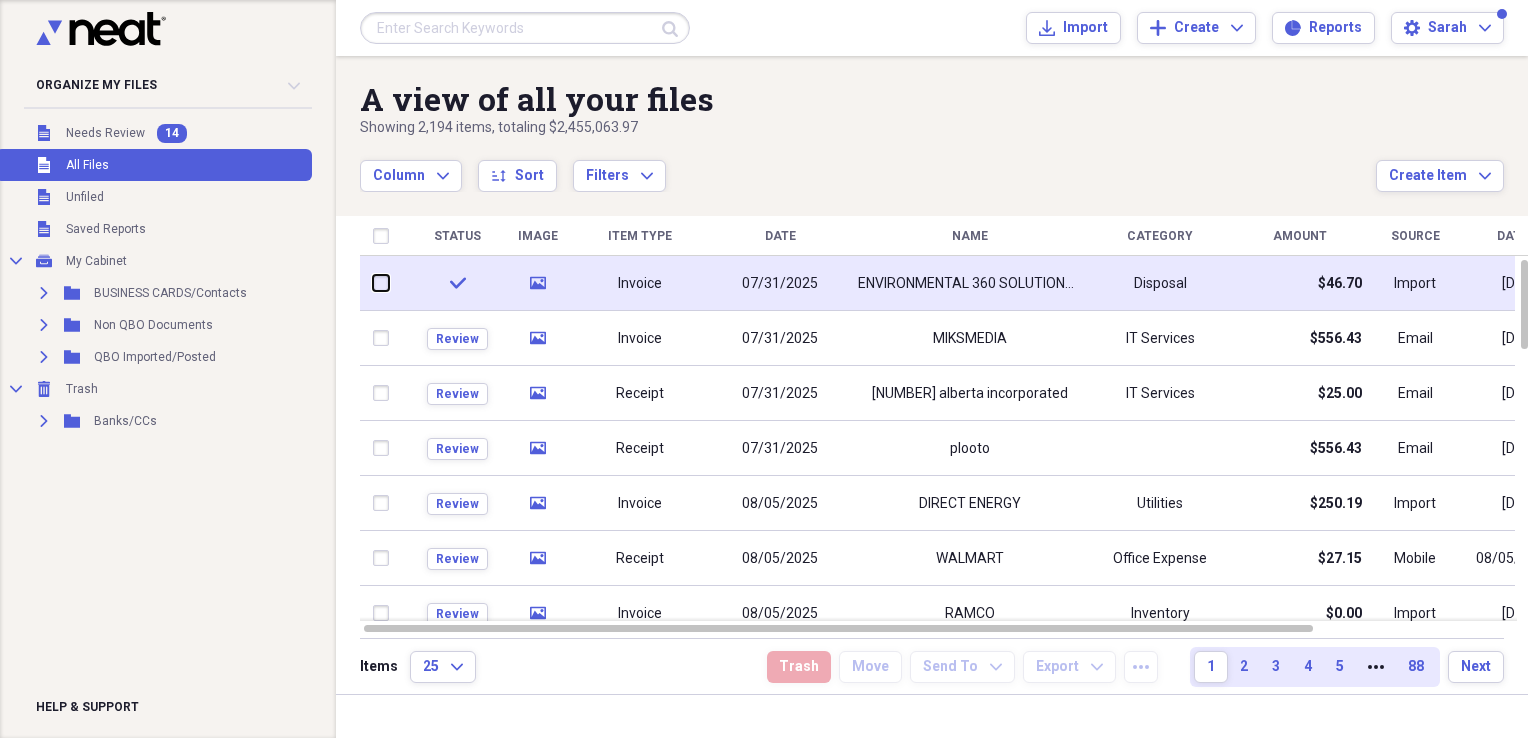 click at bounding box center (373, 283) 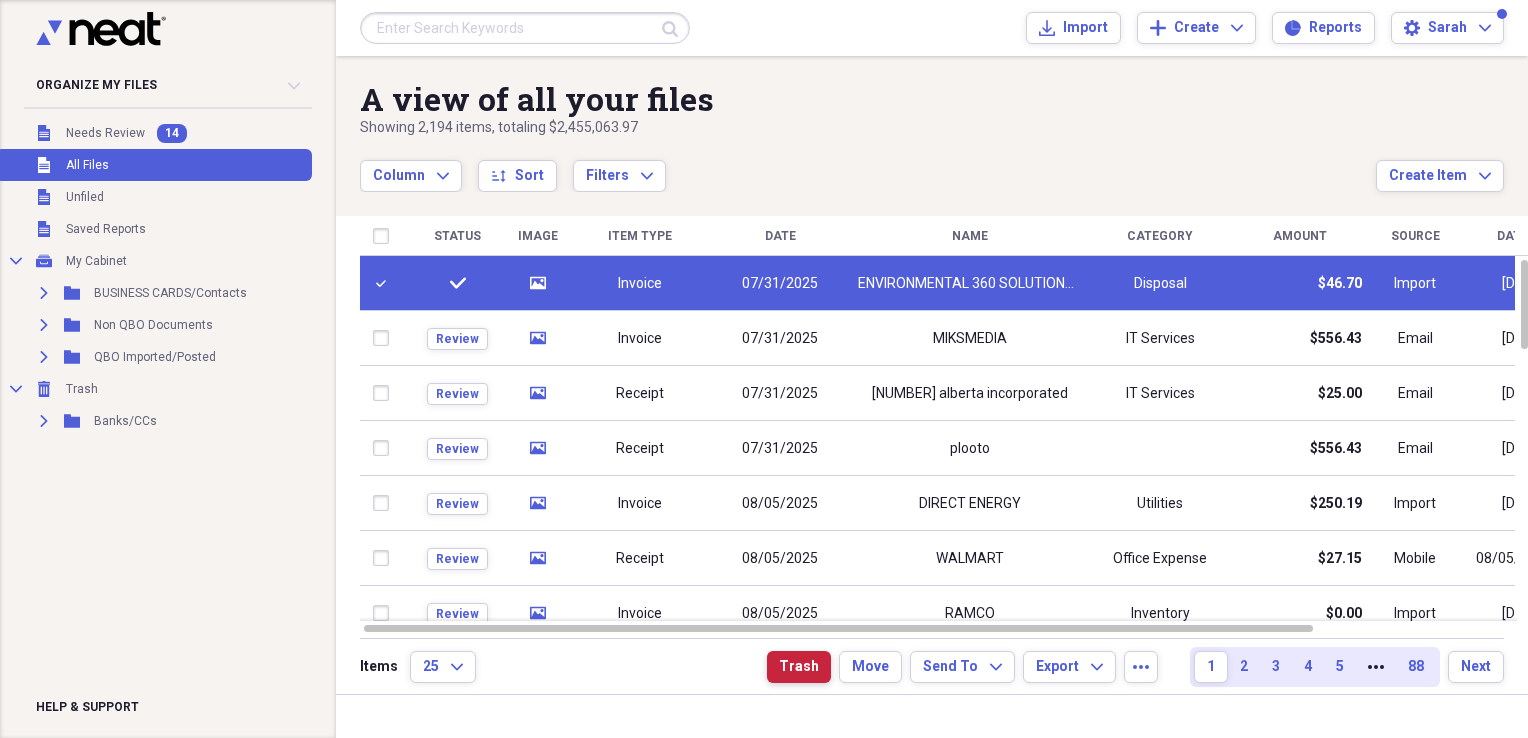 click on "Trash" at bounding box center (799, 667) 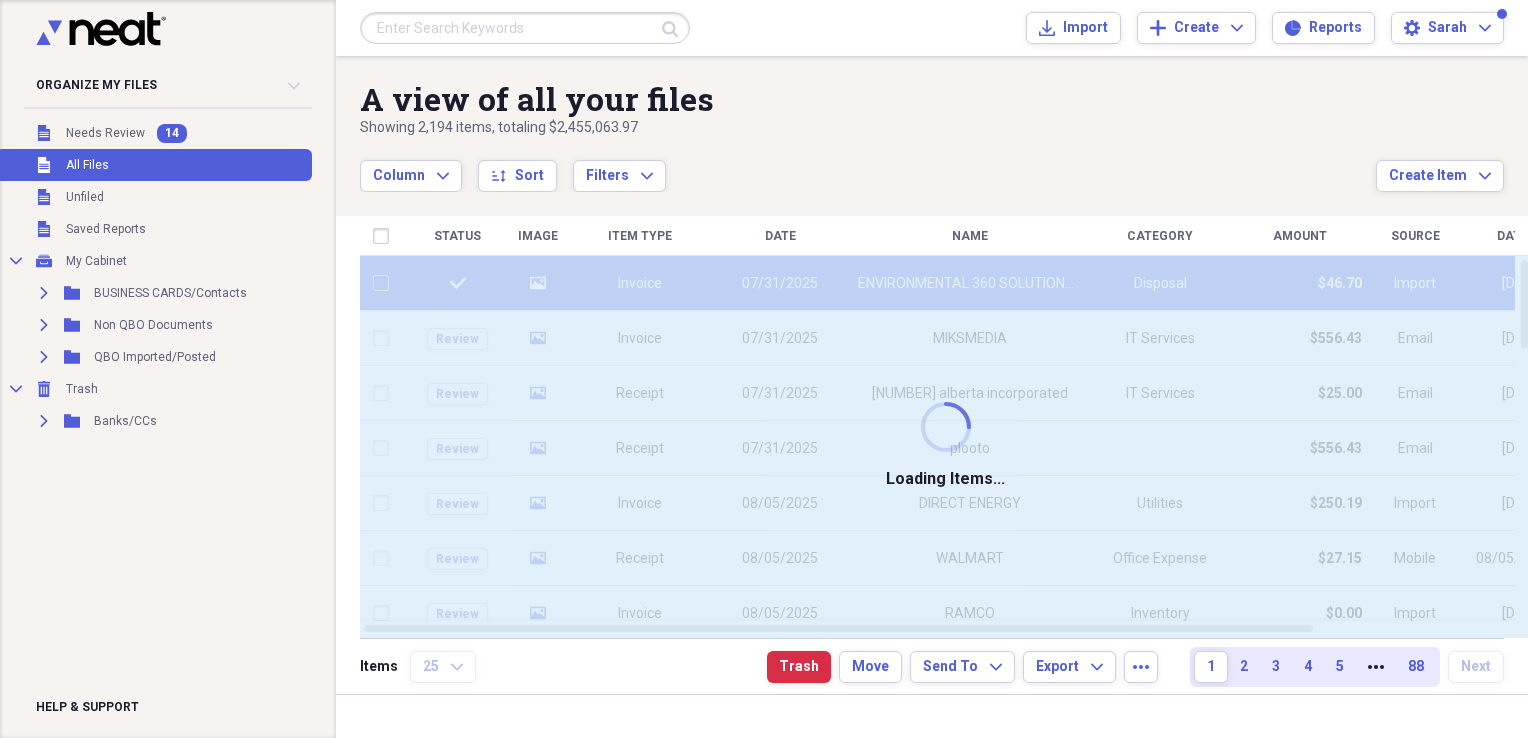 checkbox on "false" 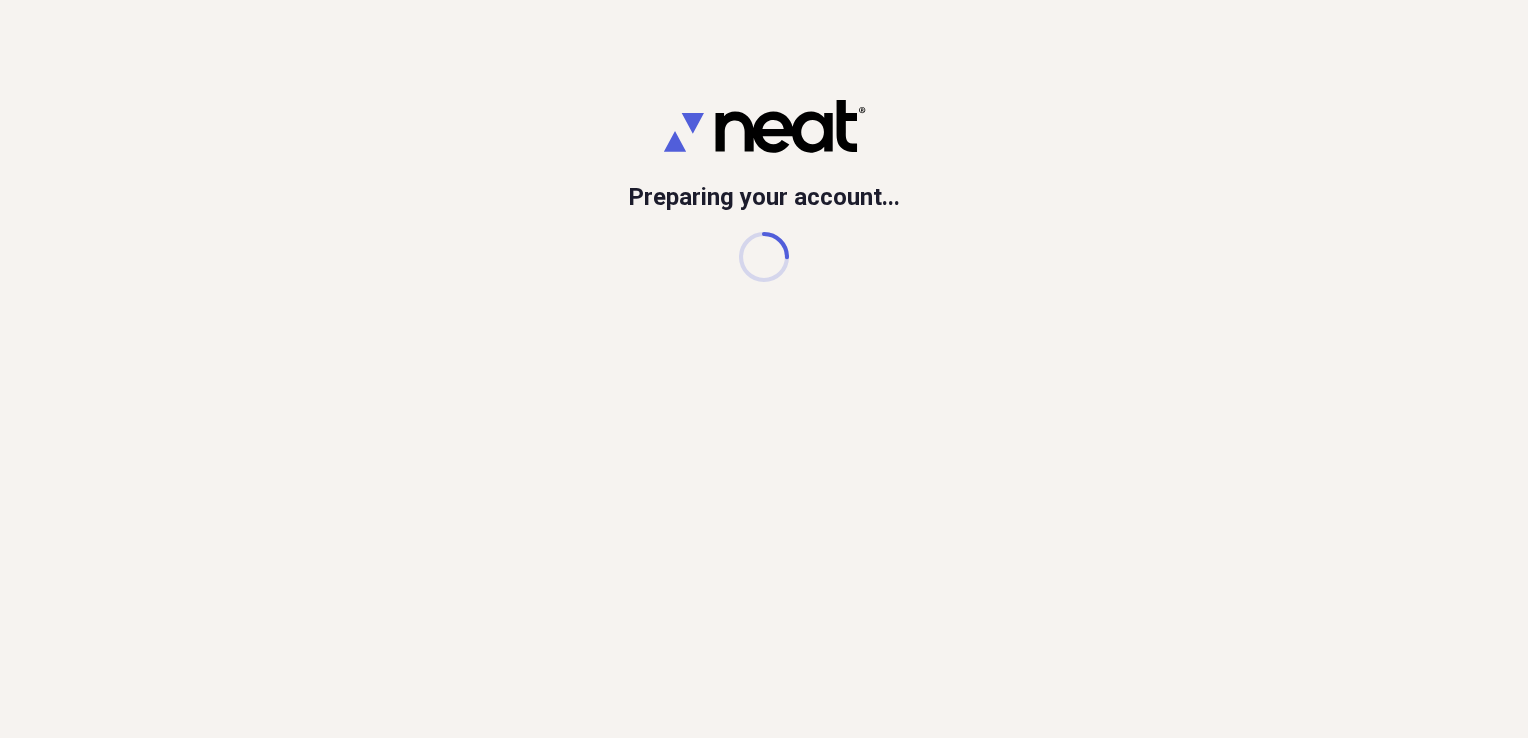 scroll, scrollTop: 0, scrollLeft: 0, axis: both 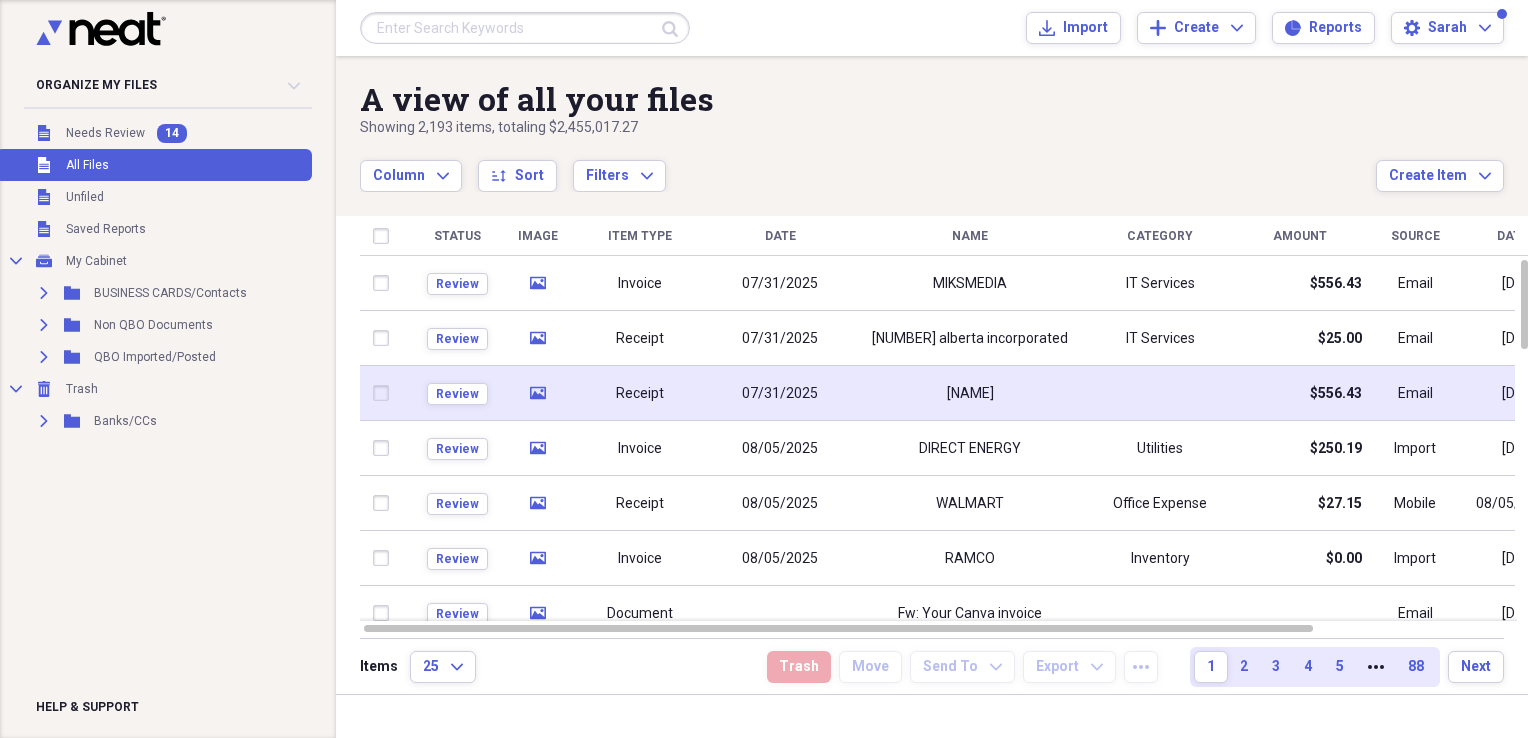 click 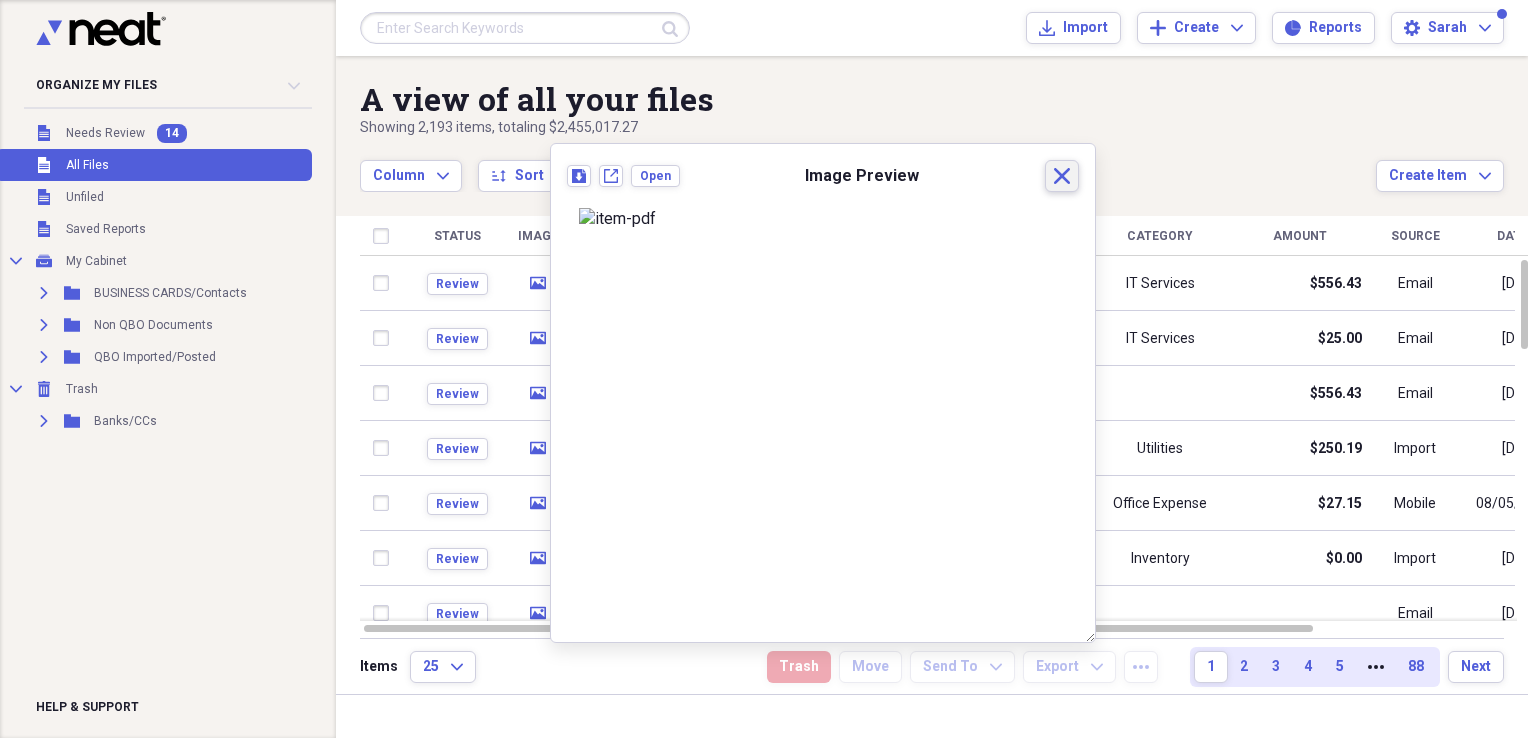 click on "Close" 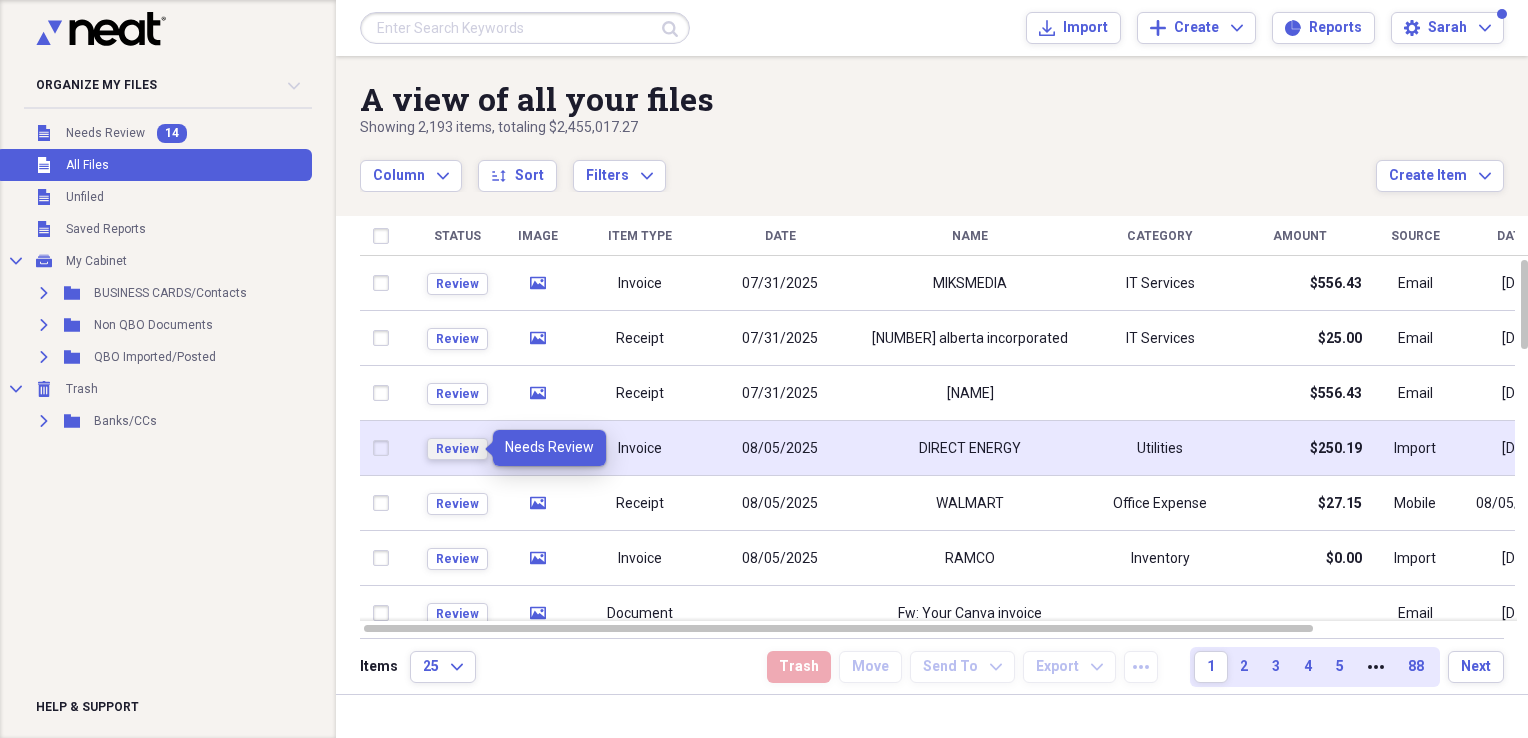 click on "Review" at bounding box center (457, 449) 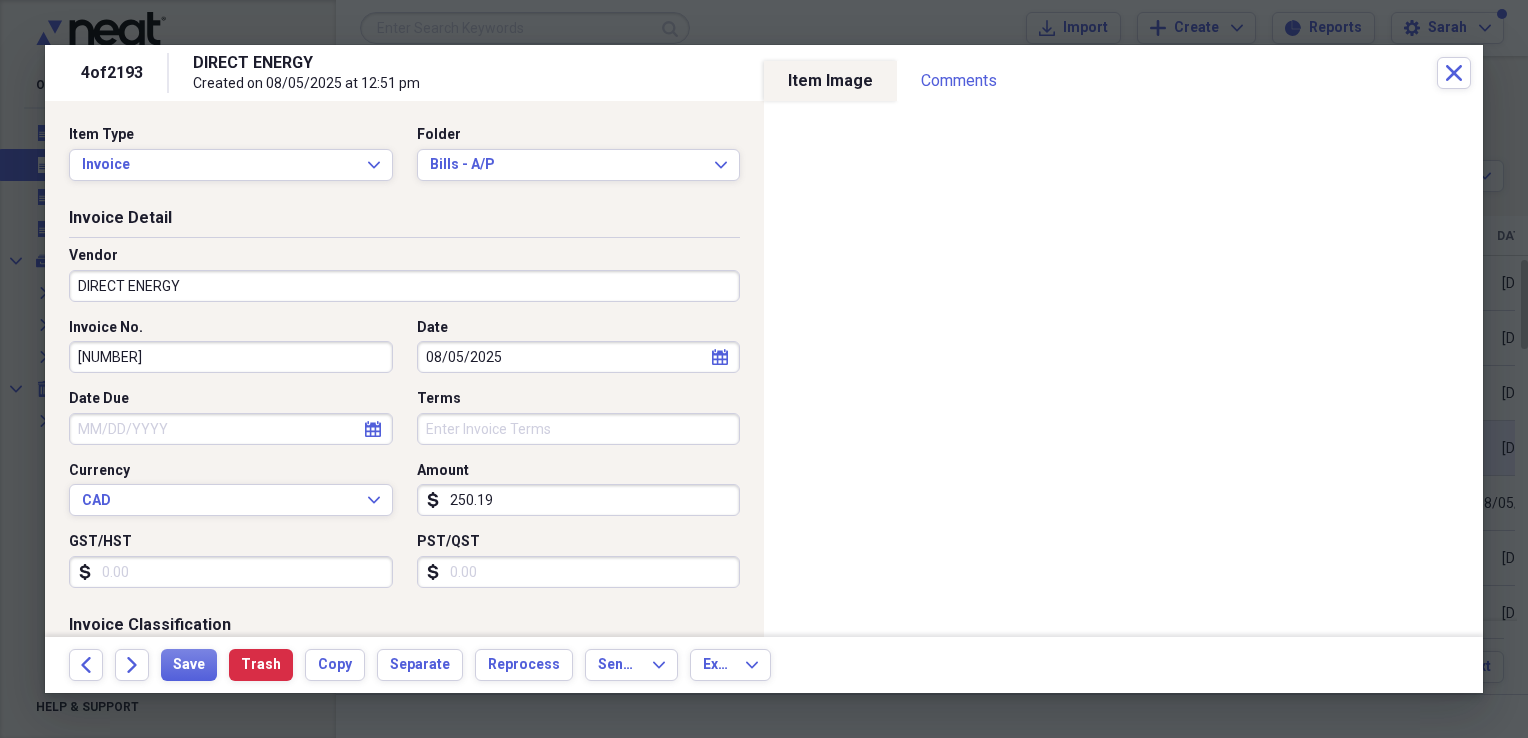 click 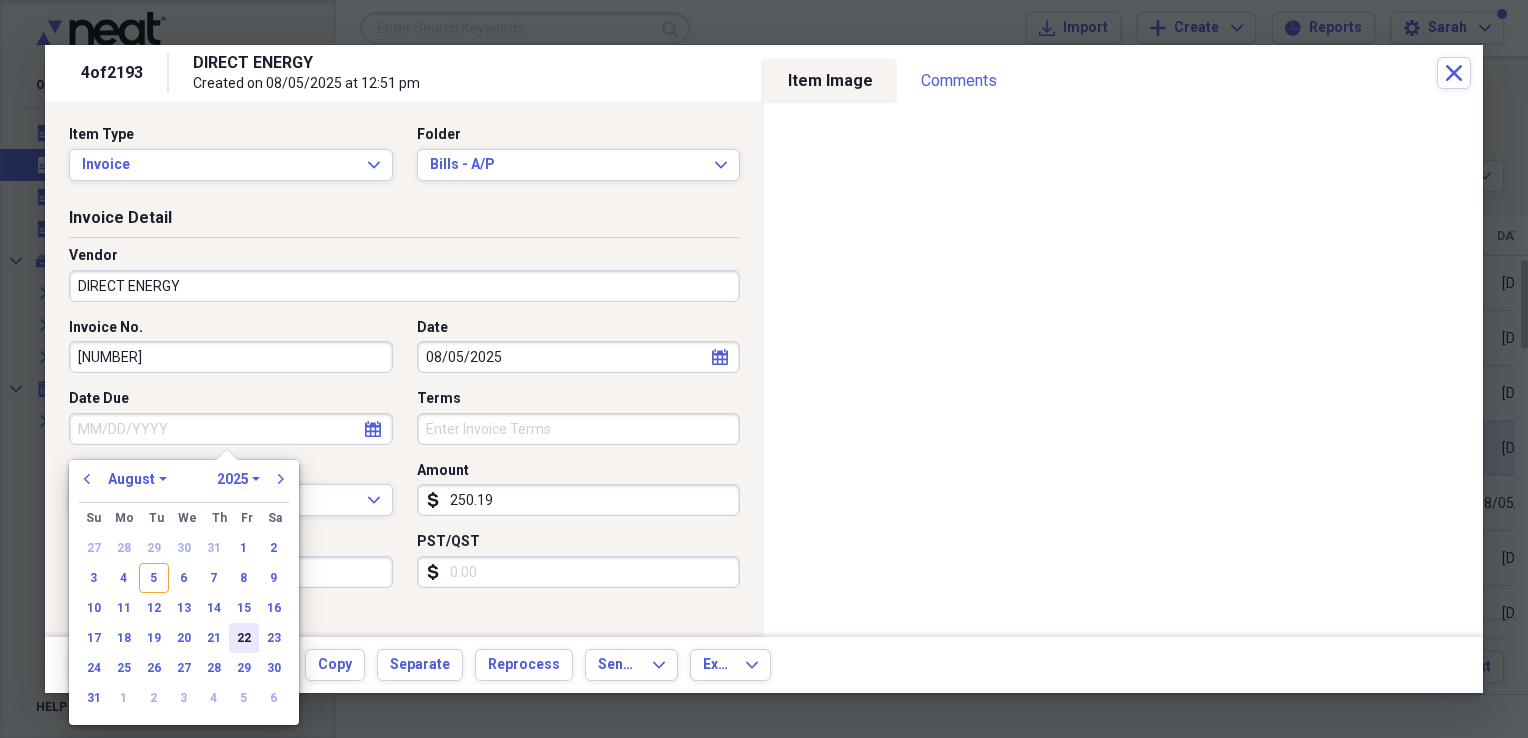 click on "22" at bounding box center (244, 638) 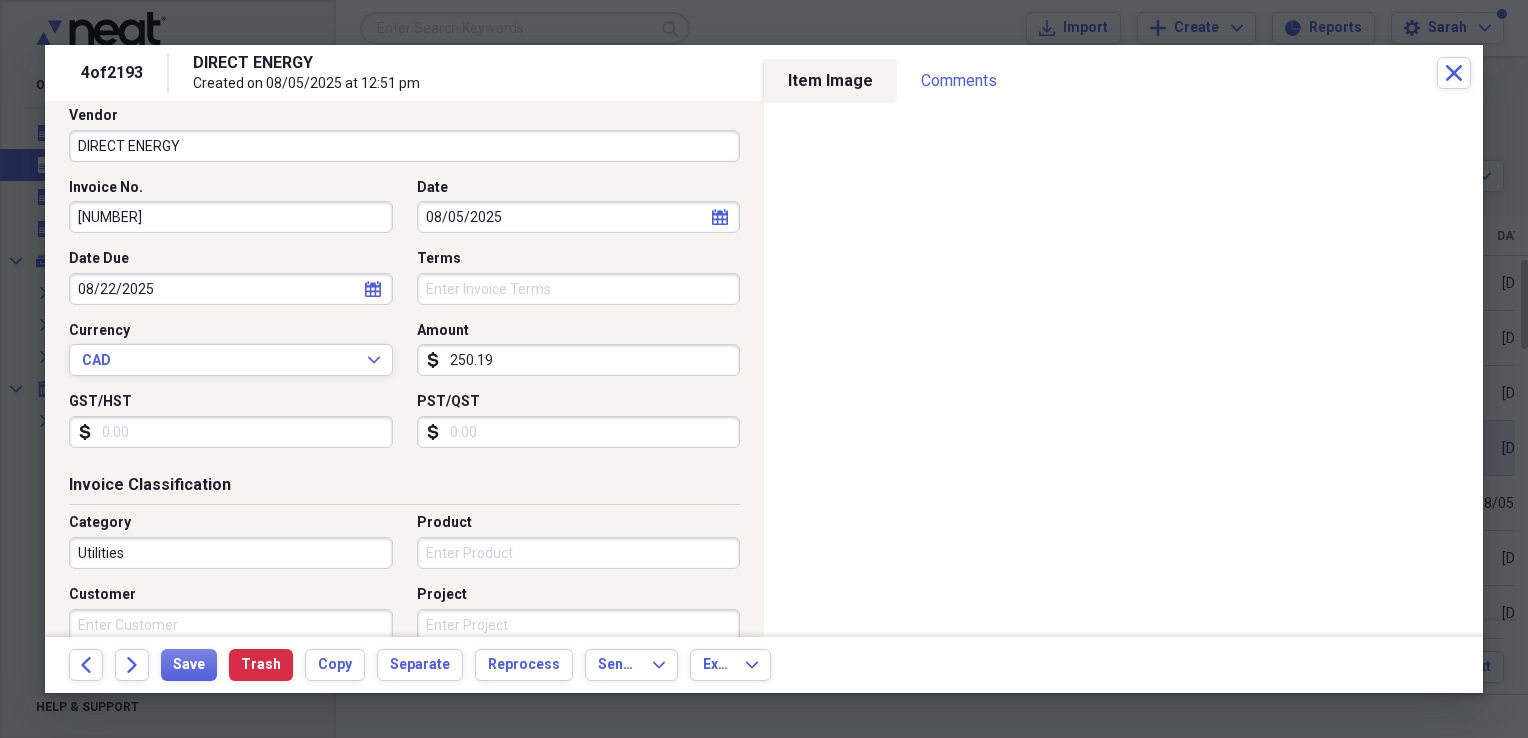 scroll, scrollTop: 200, scrollLeft: 0, axis: vertical 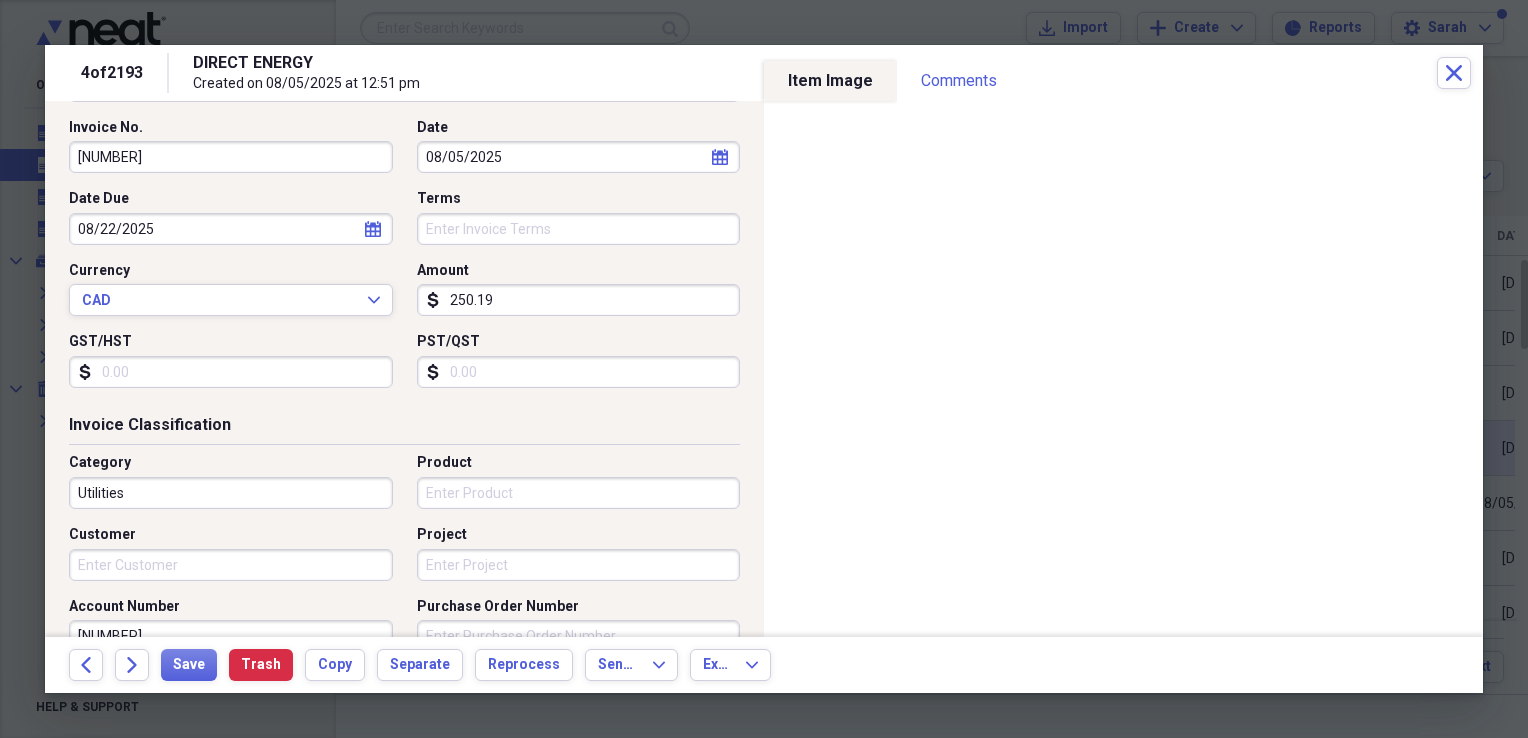 click on "GST/HST" at bounding box center (231, 372) 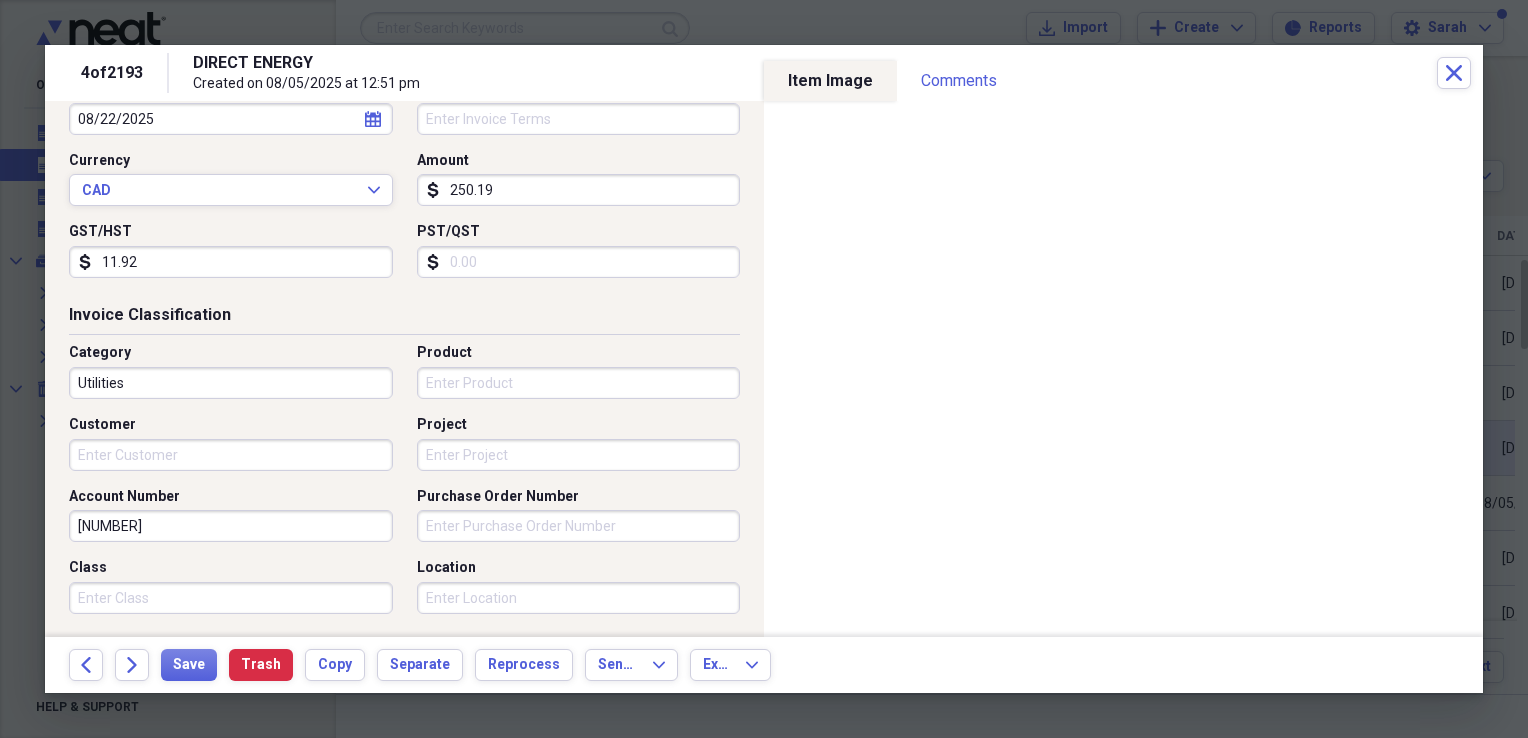 scroll, scrollTop: 600, scrollLeft: 0, axis: vertical 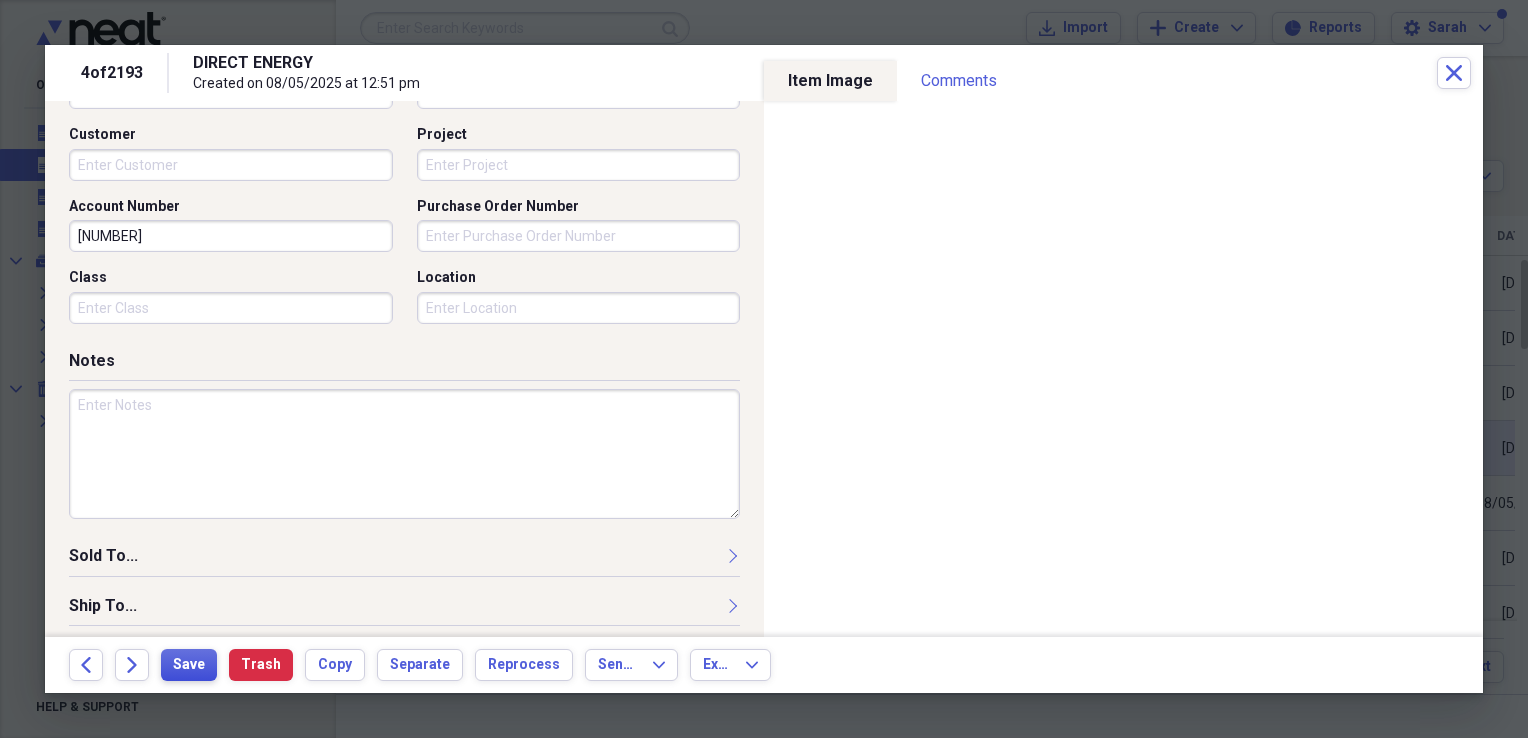 type on "11.92" 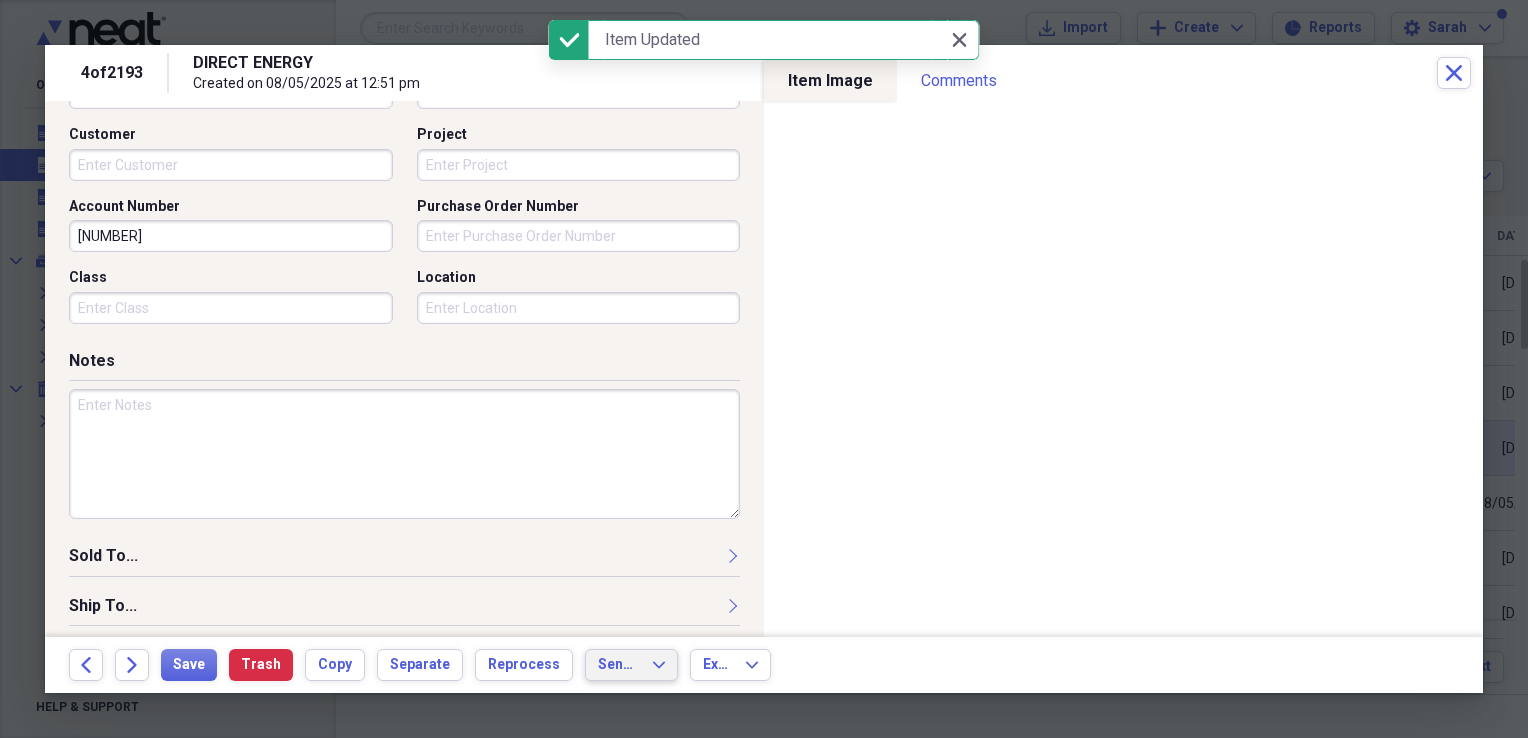 click on "Expand" 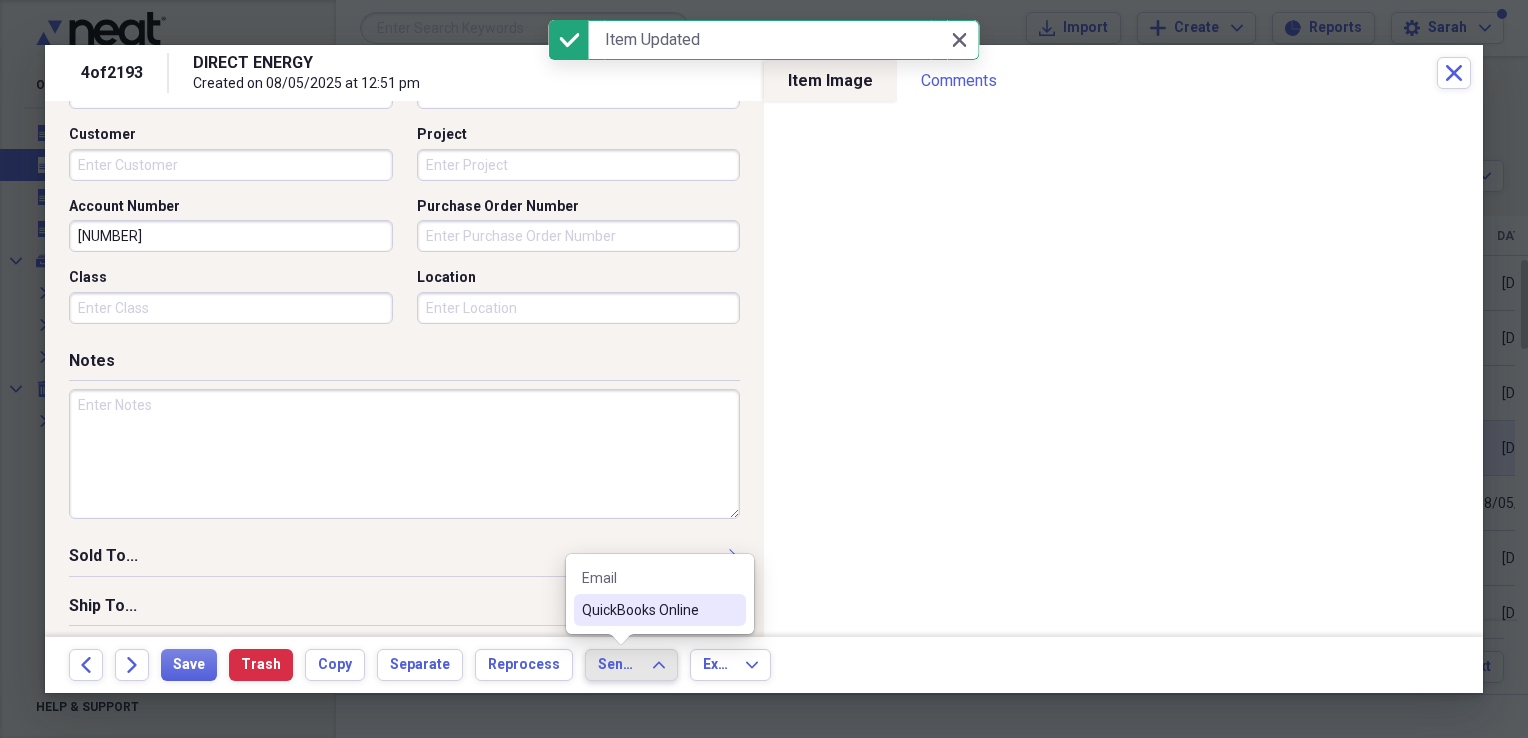 click on "QuickBooks Online" at bounding box center (648, 610) 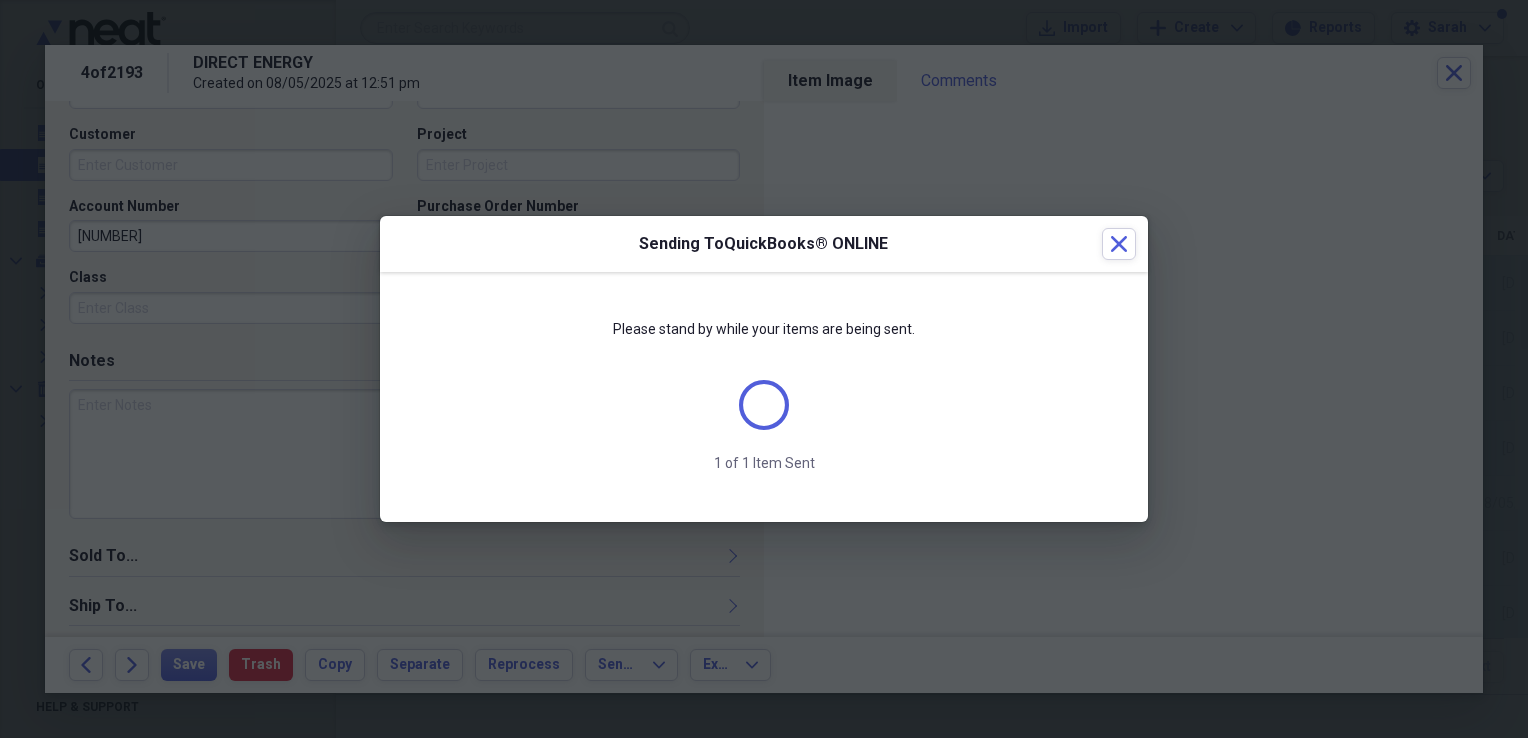 scroll, scrollTop: 584, scrollLeft: 0, axis: vertical 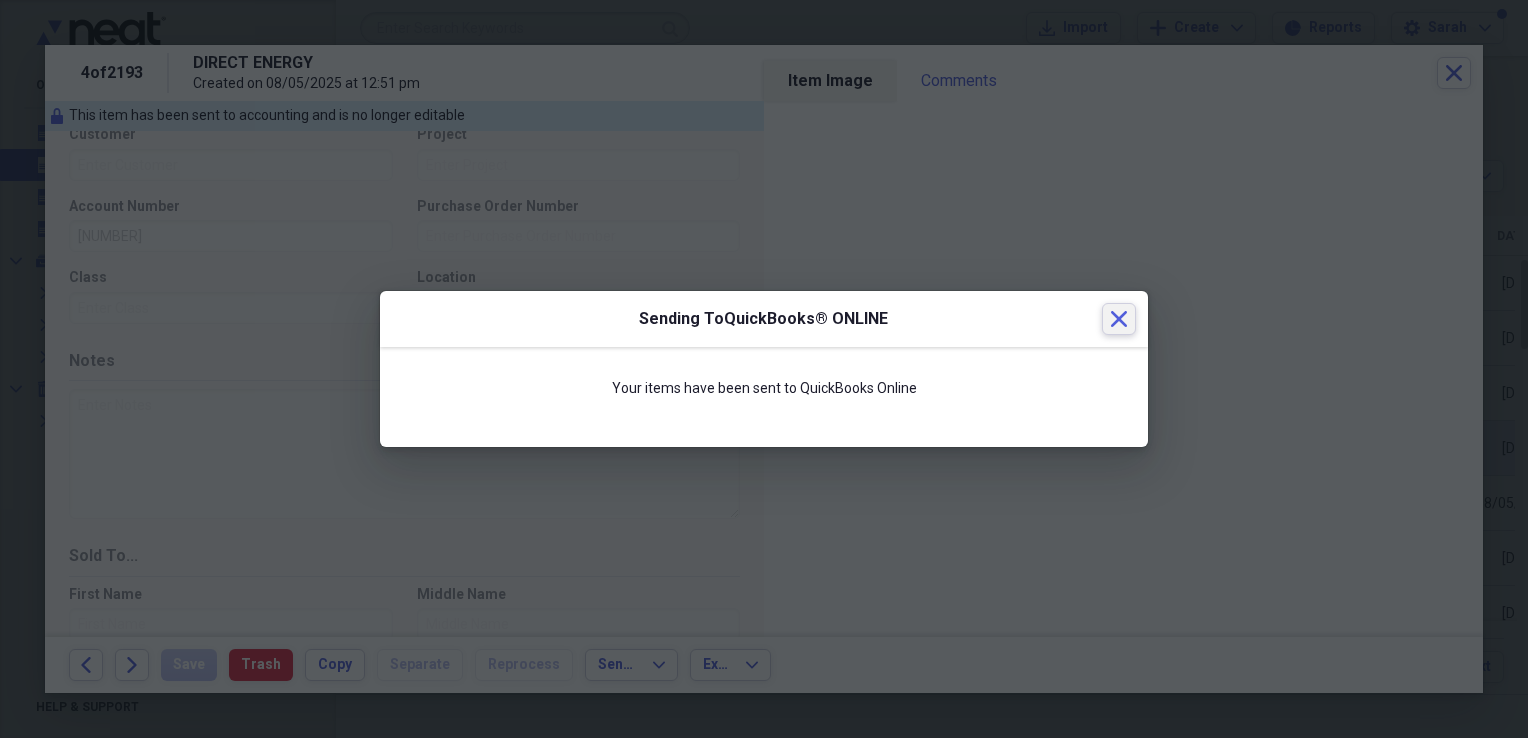 click on "Close" 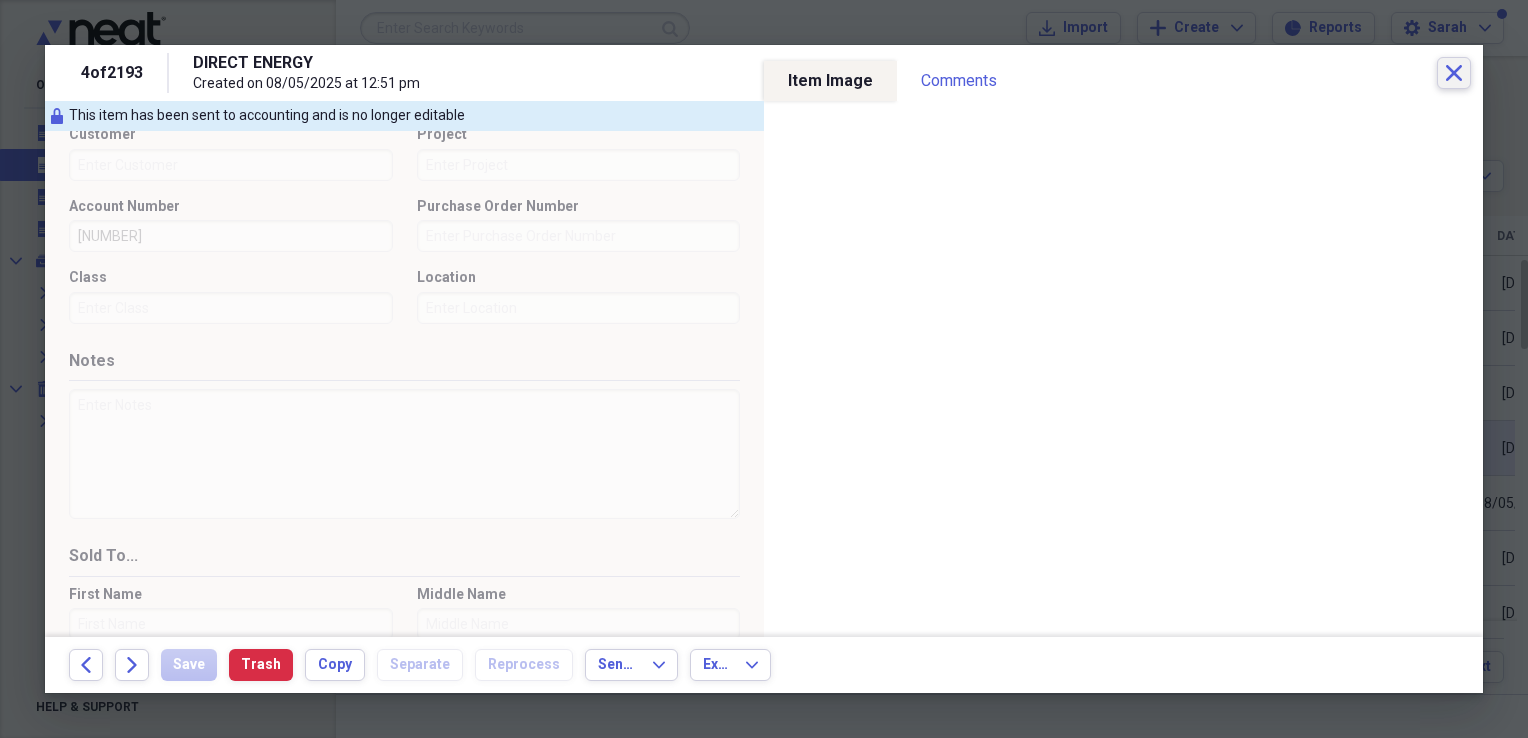 click 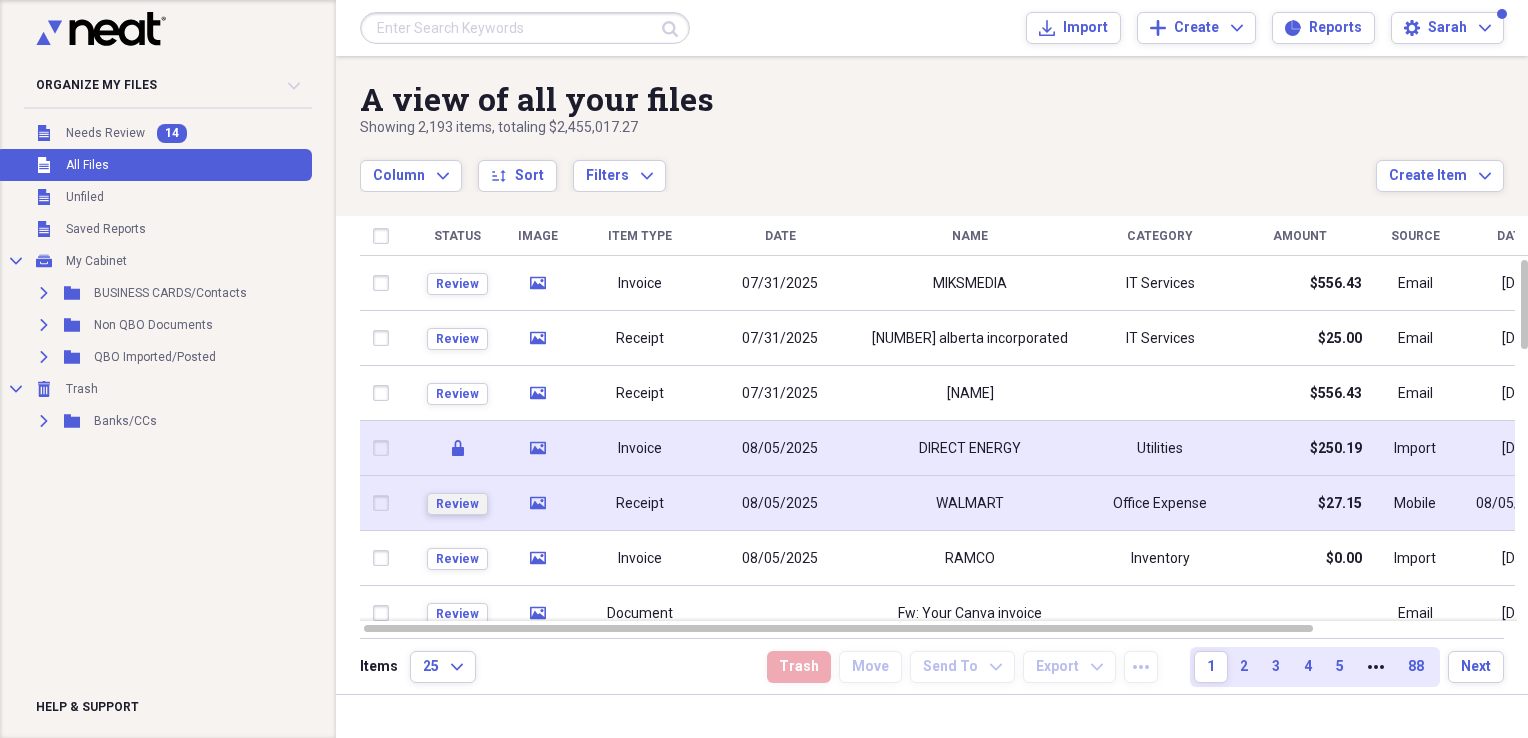 click on "Review" at bounding box center (457, 504) 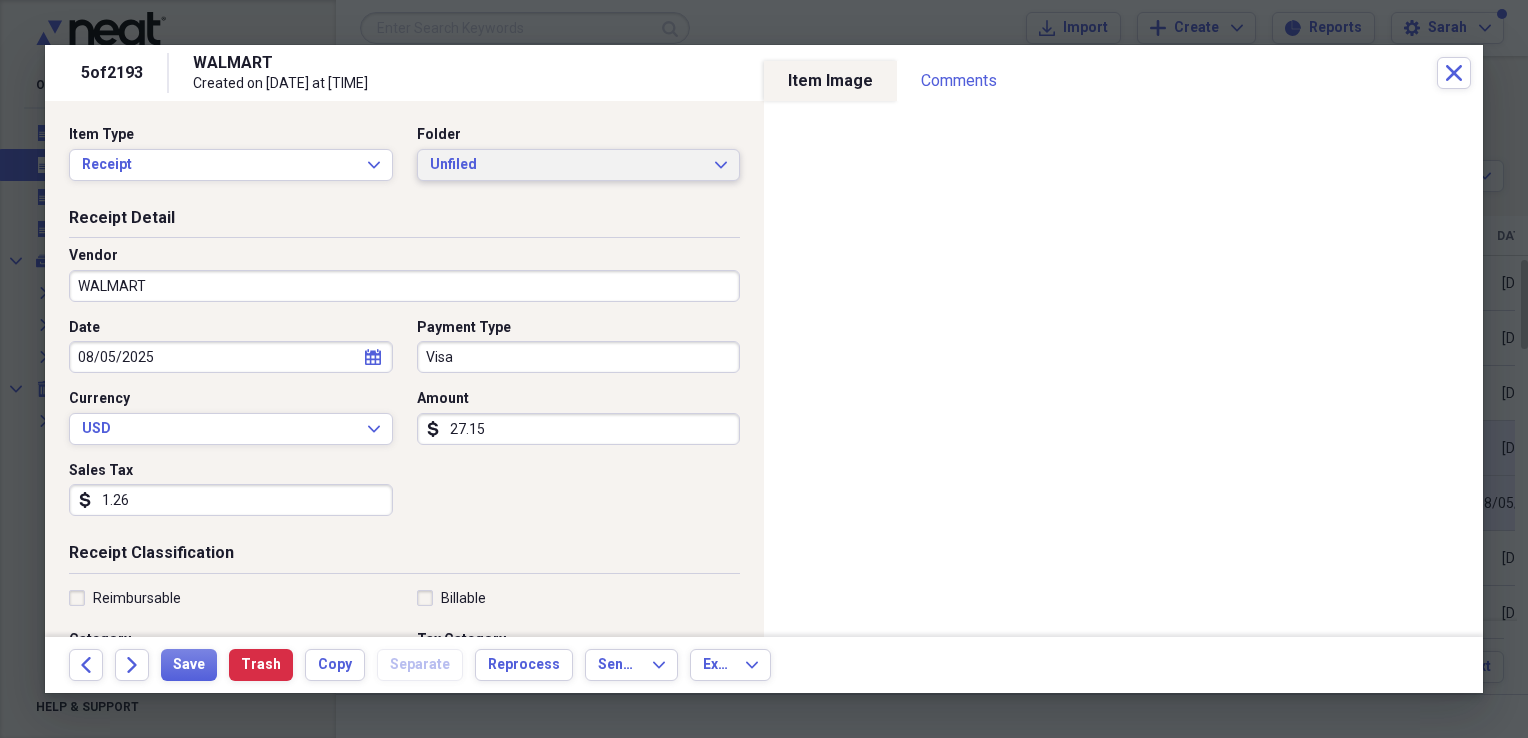 click on "Unfiled" at bounding box center (567, 165) 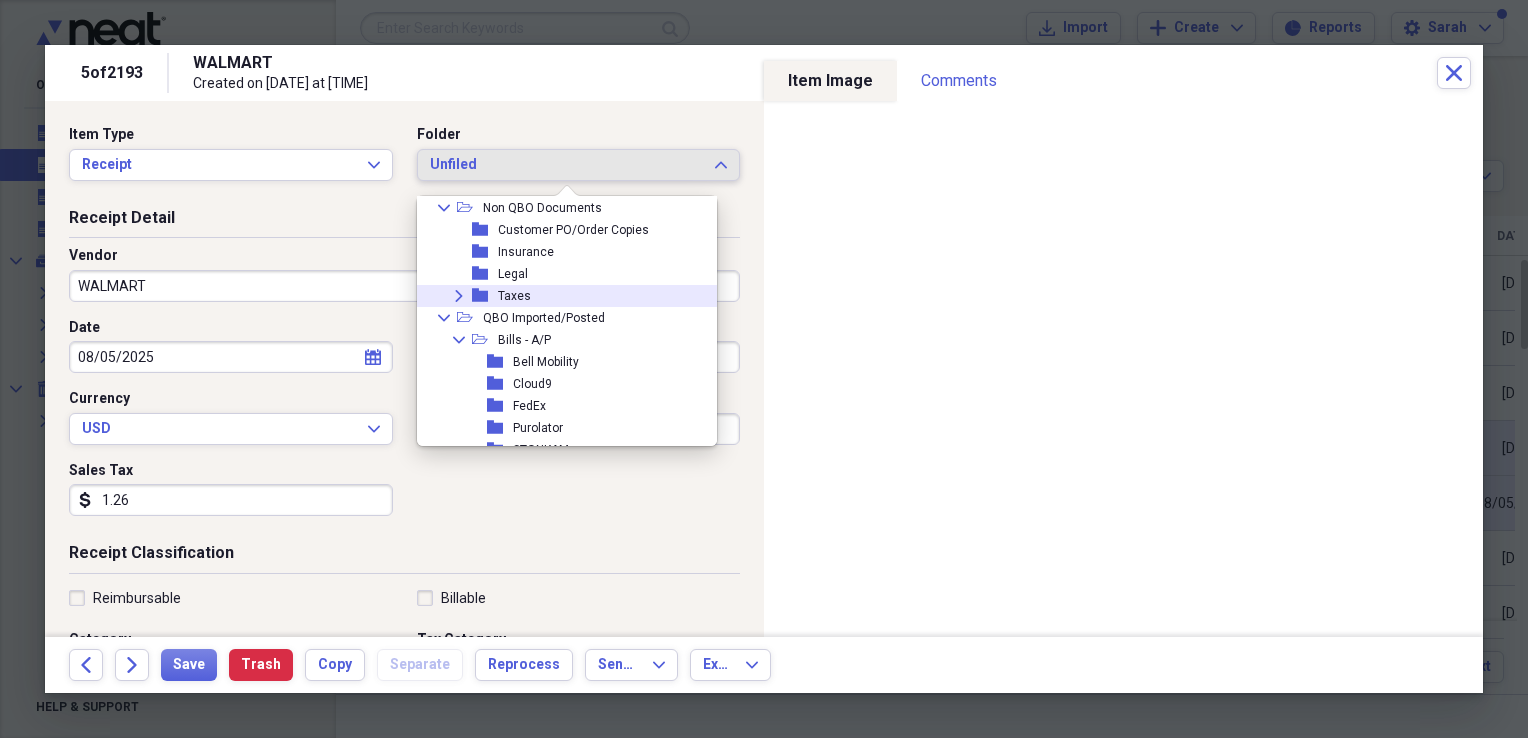 scroll, scrollTop: 248, scrollLeft: 0, axis: vertical 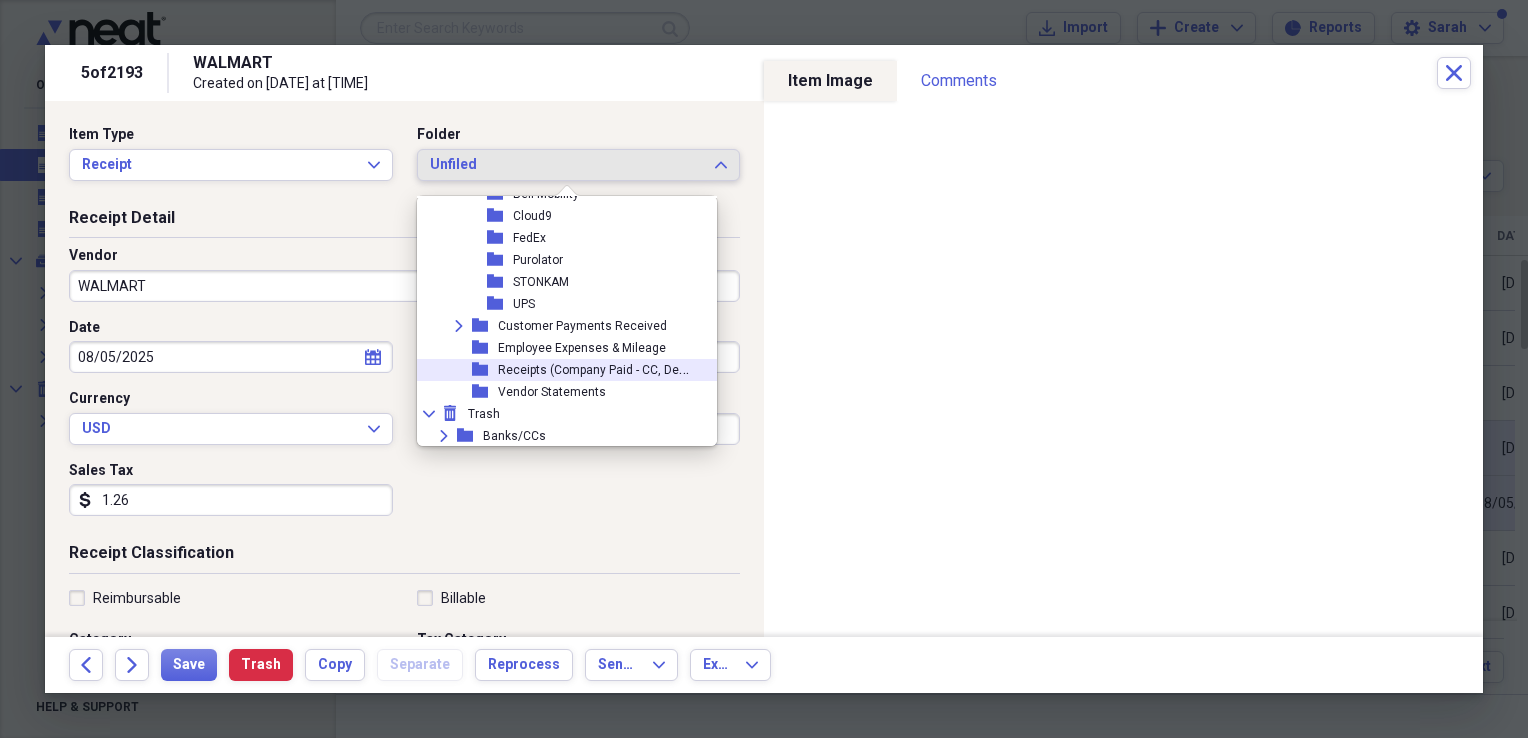 click 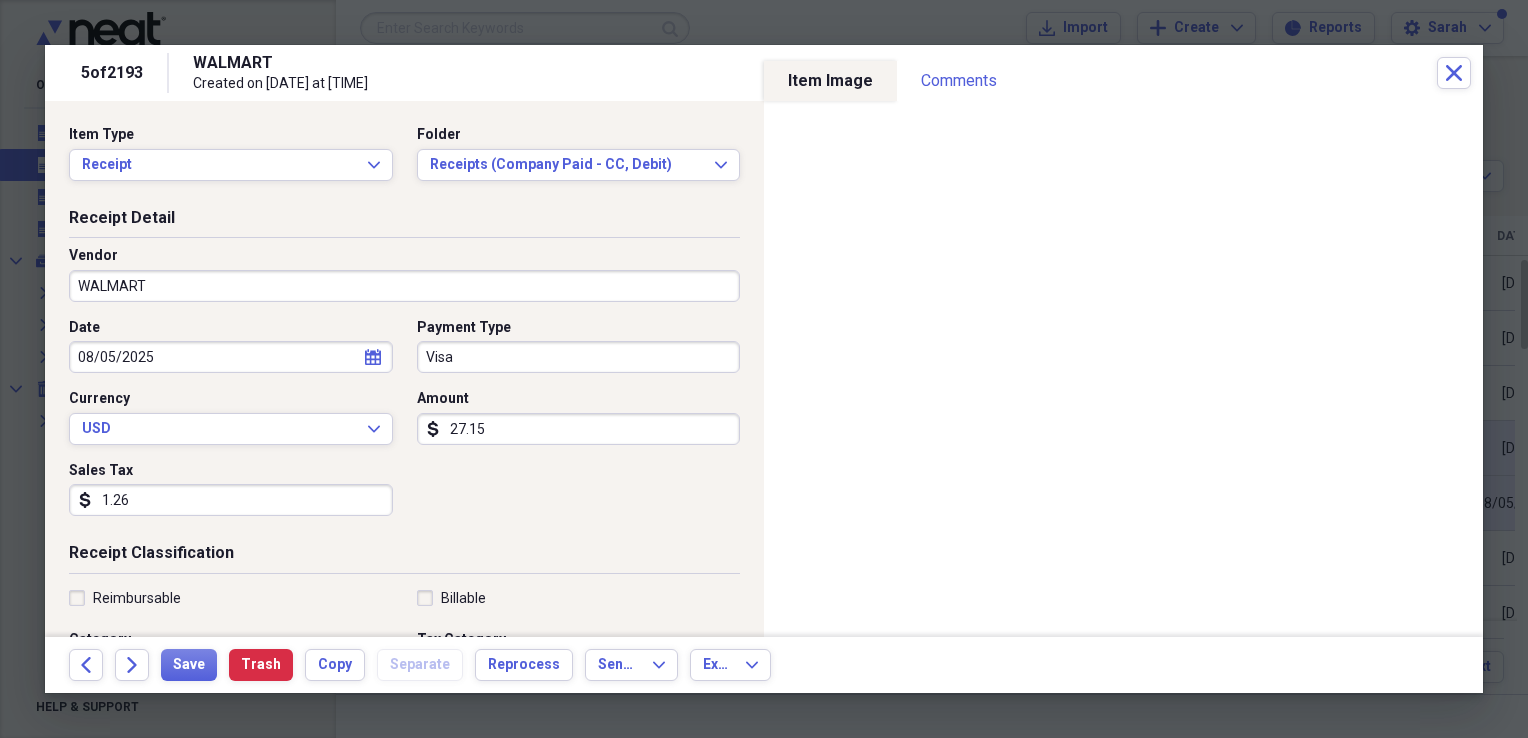 click on "Visa" at bounding box center [579, 357] 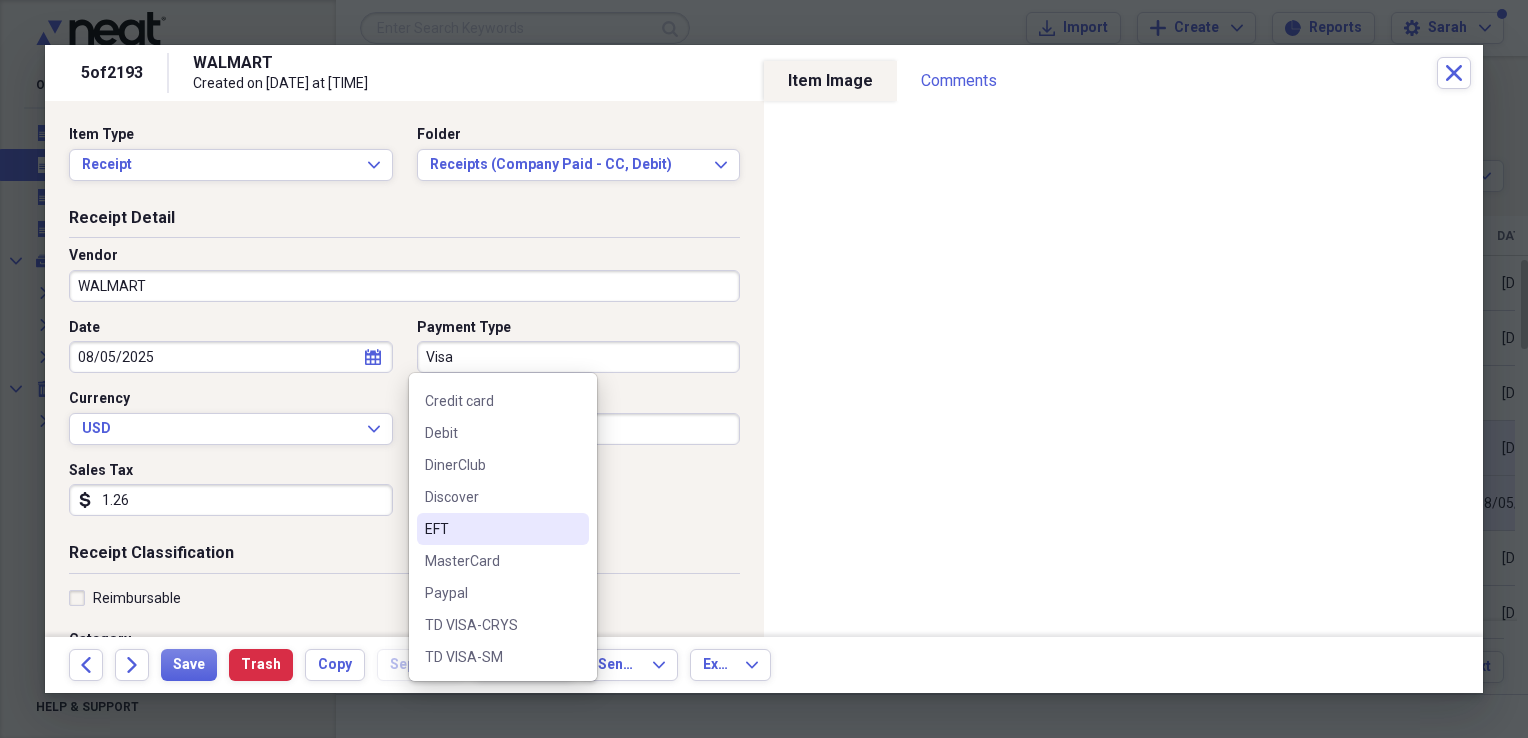 scroll, scrollTop: 220, scrollLeft: 0, axis: vertical 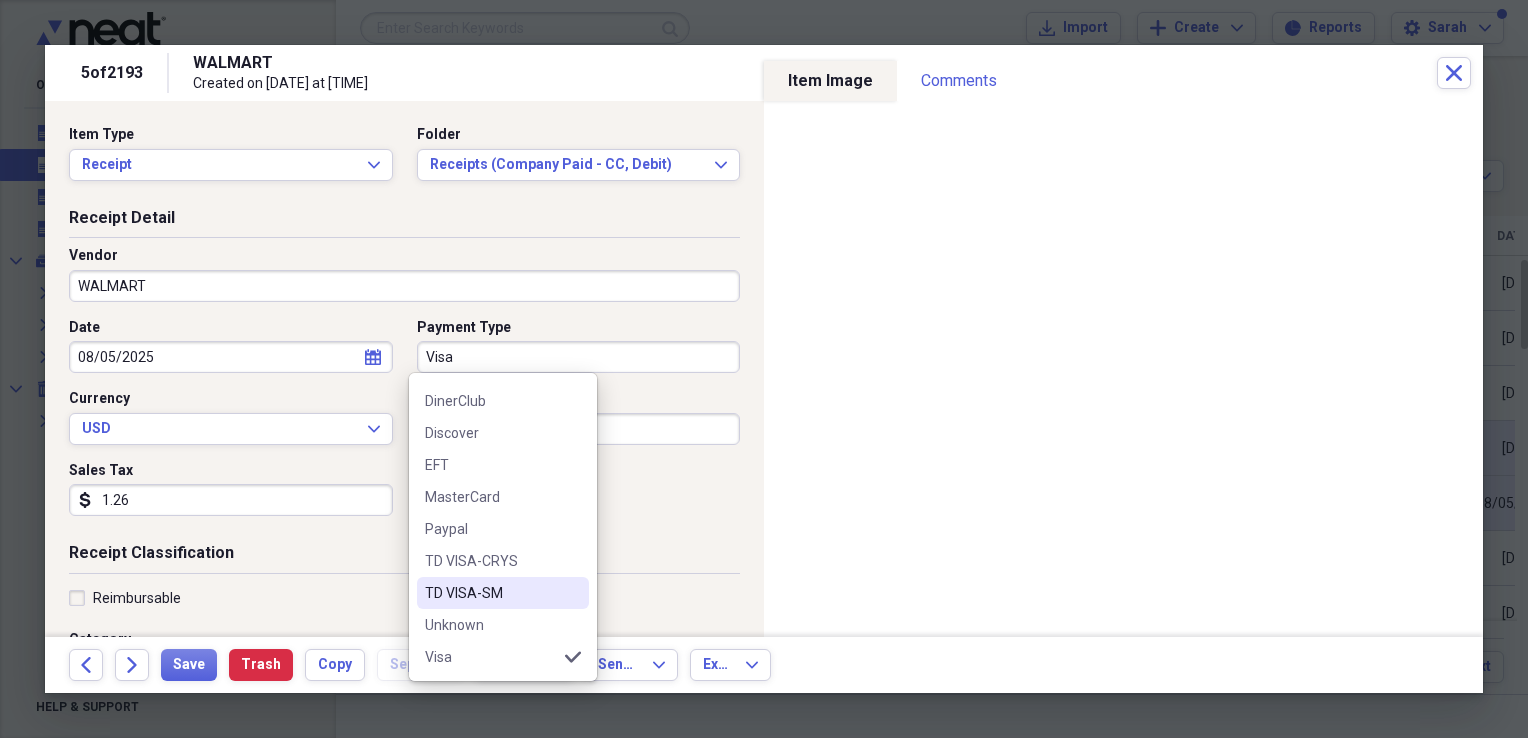 click on "TD VISA-SM" at bounding box center [491, 593] 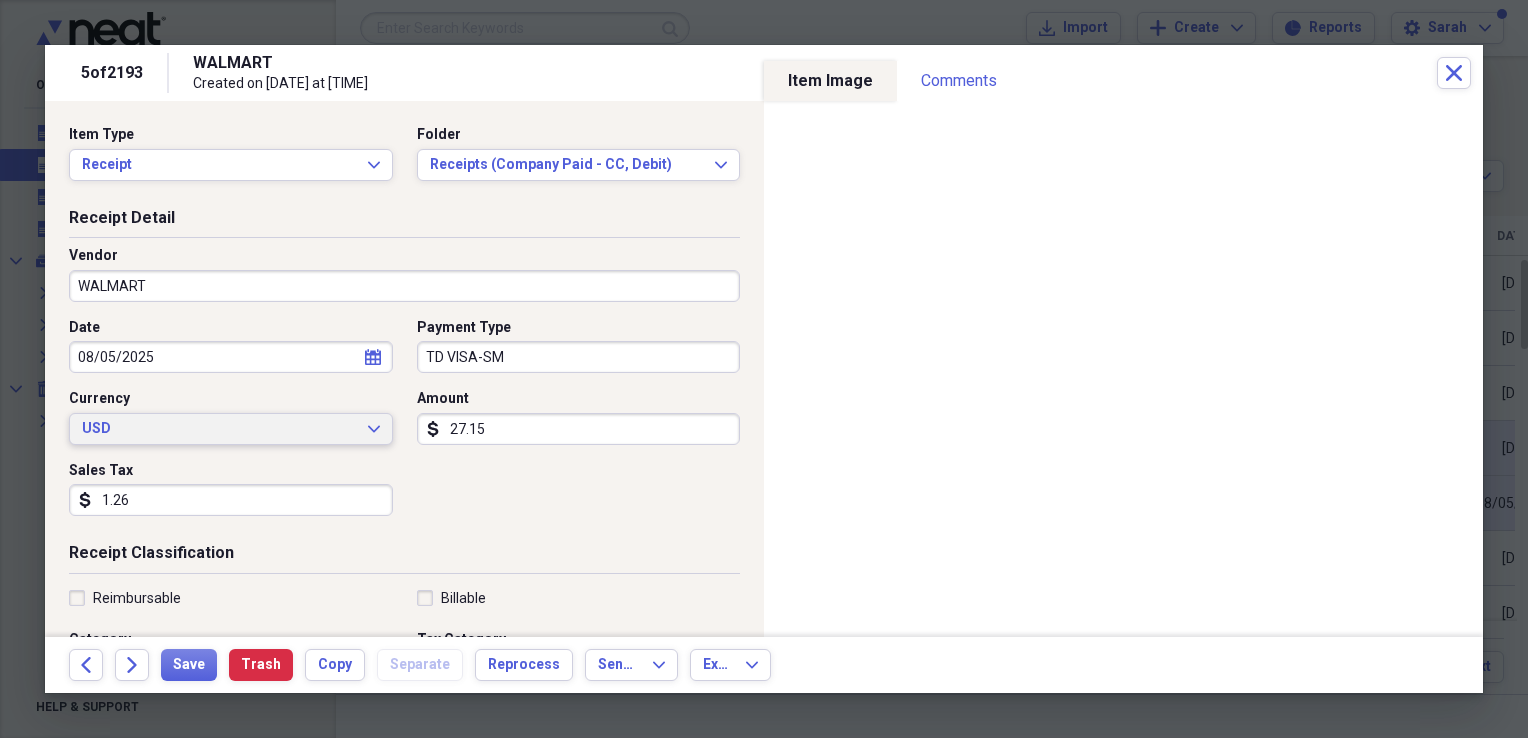 click on "USD" at bounding box center [219, 429] 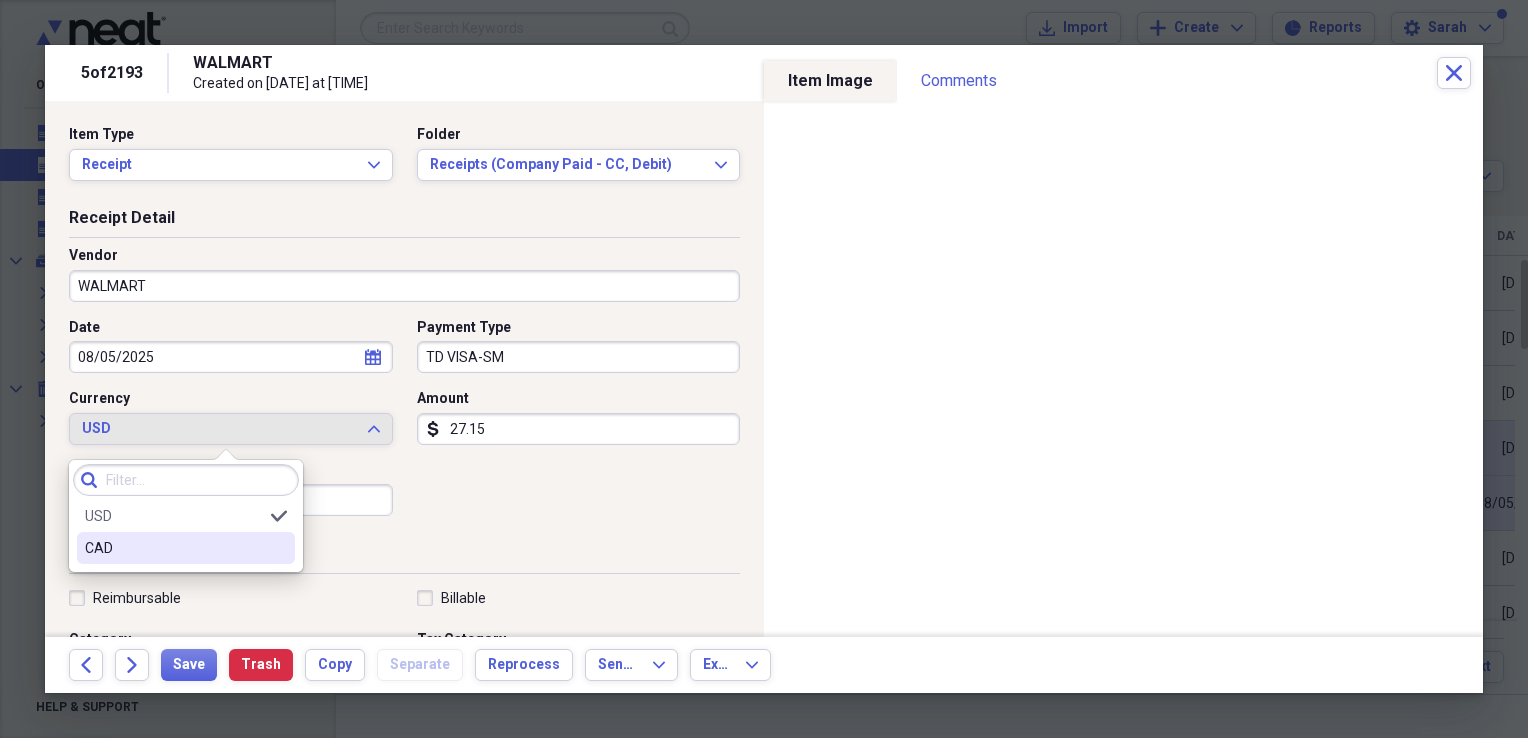 click on "CAD" at bounding box center [174, 548] 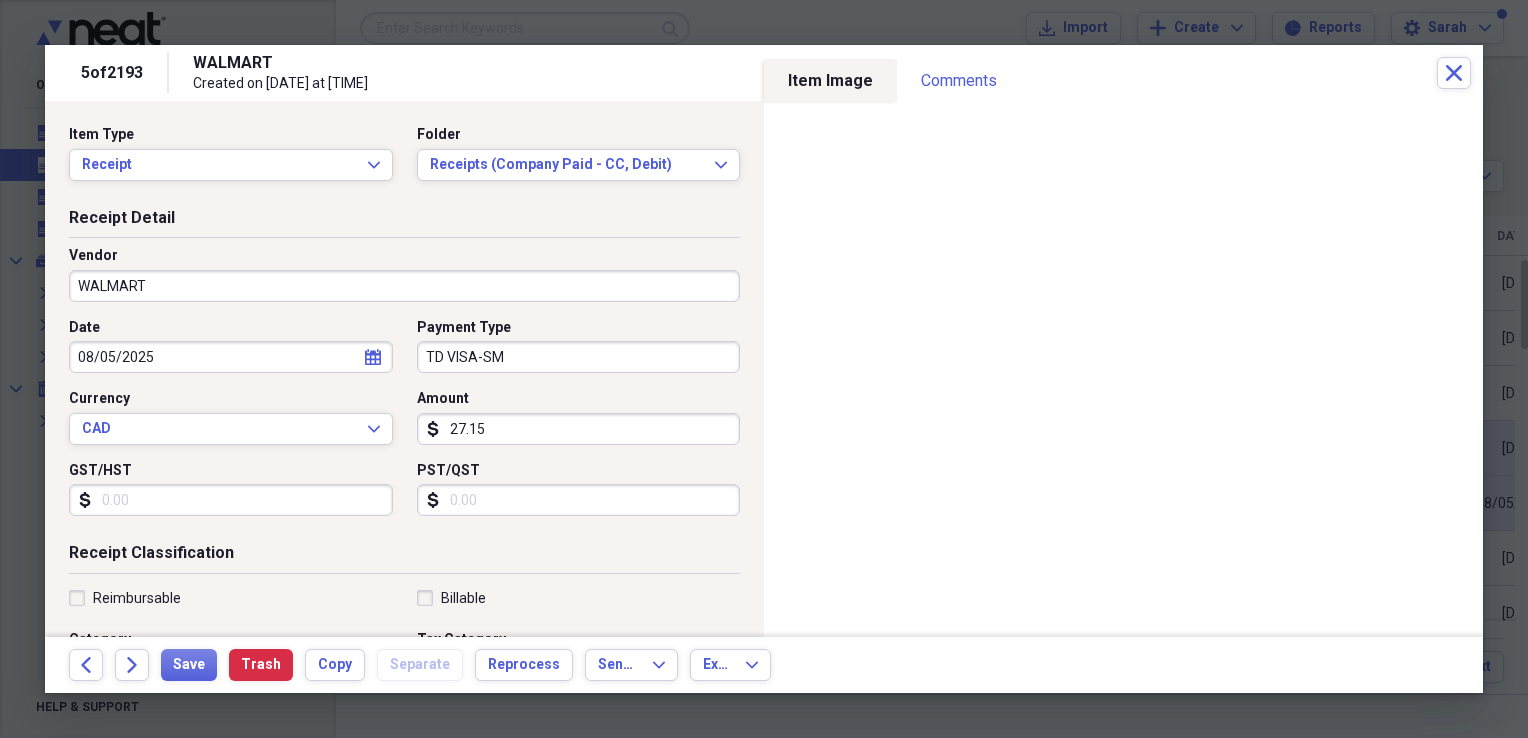 click on "GST/HST" at bounding box center [231, 500] 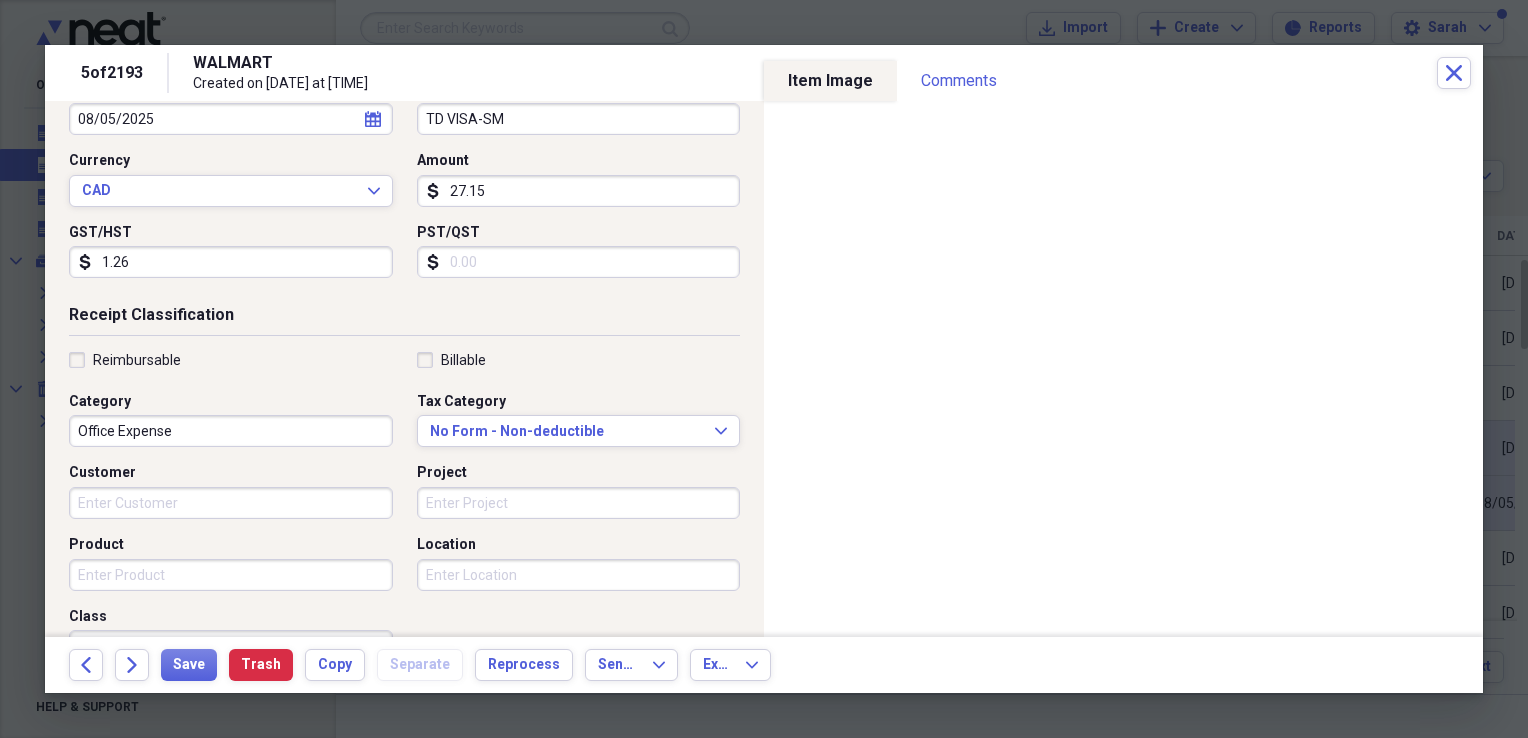scroll, scrollTop: 400, scrollLeft: 0, axis: vertical 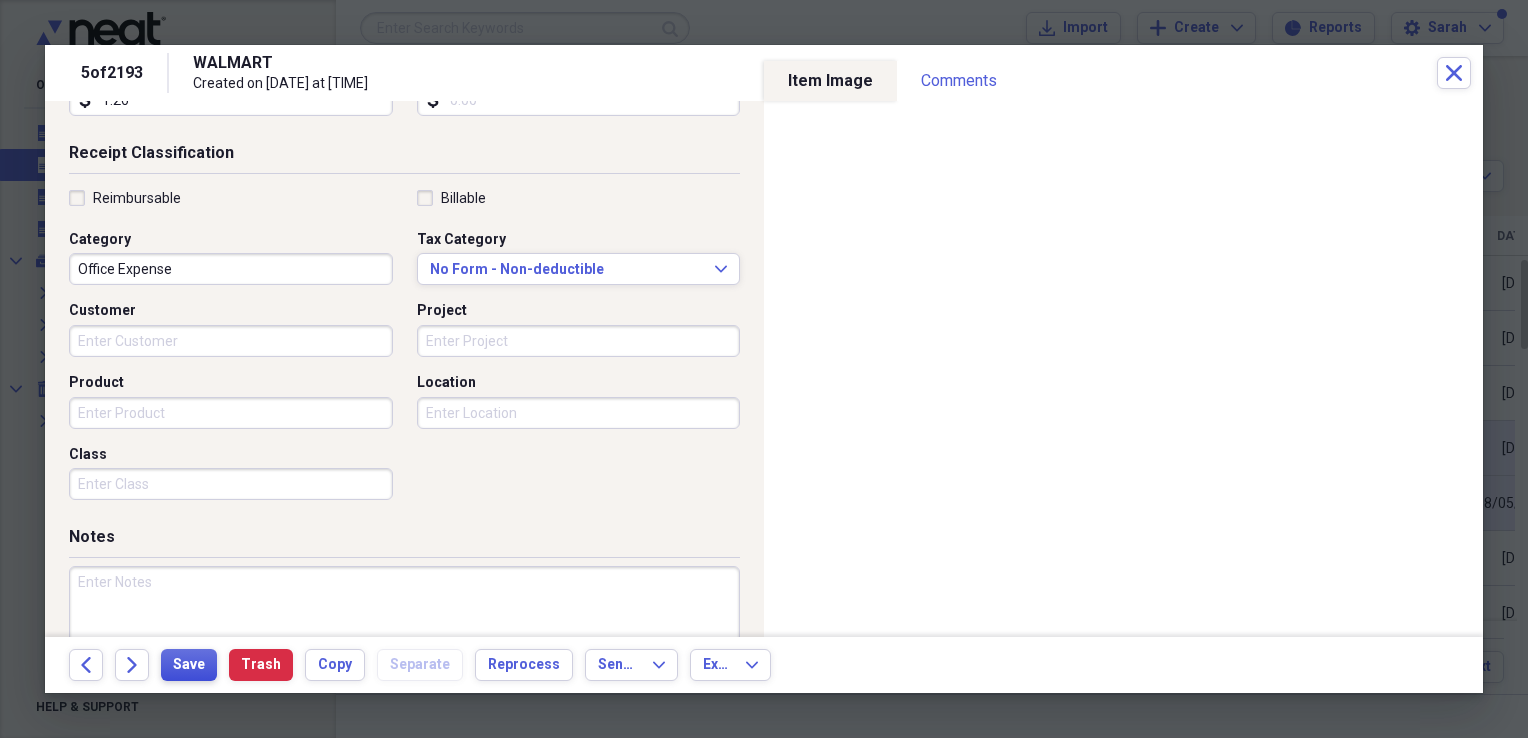 type on "1.26" 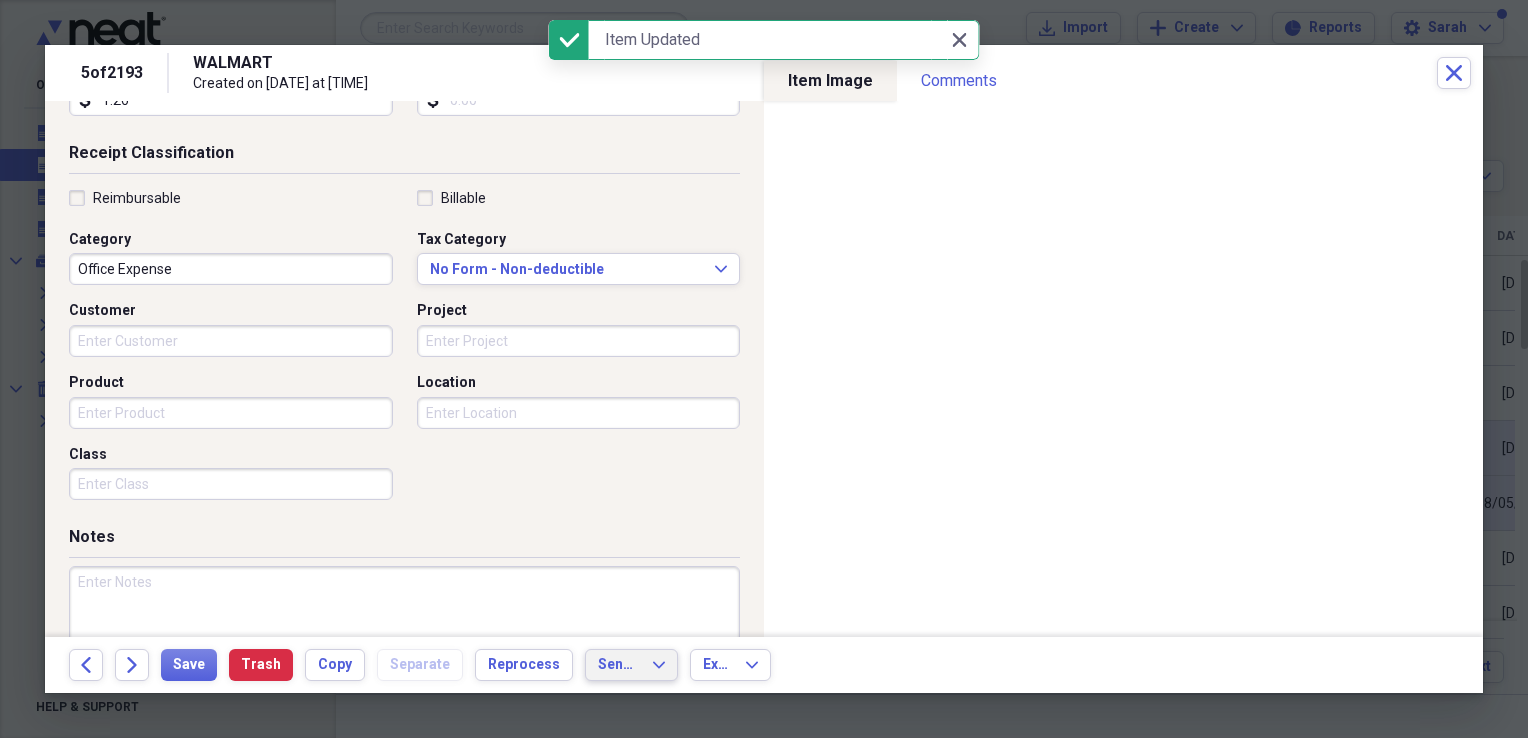 click on "Expand" 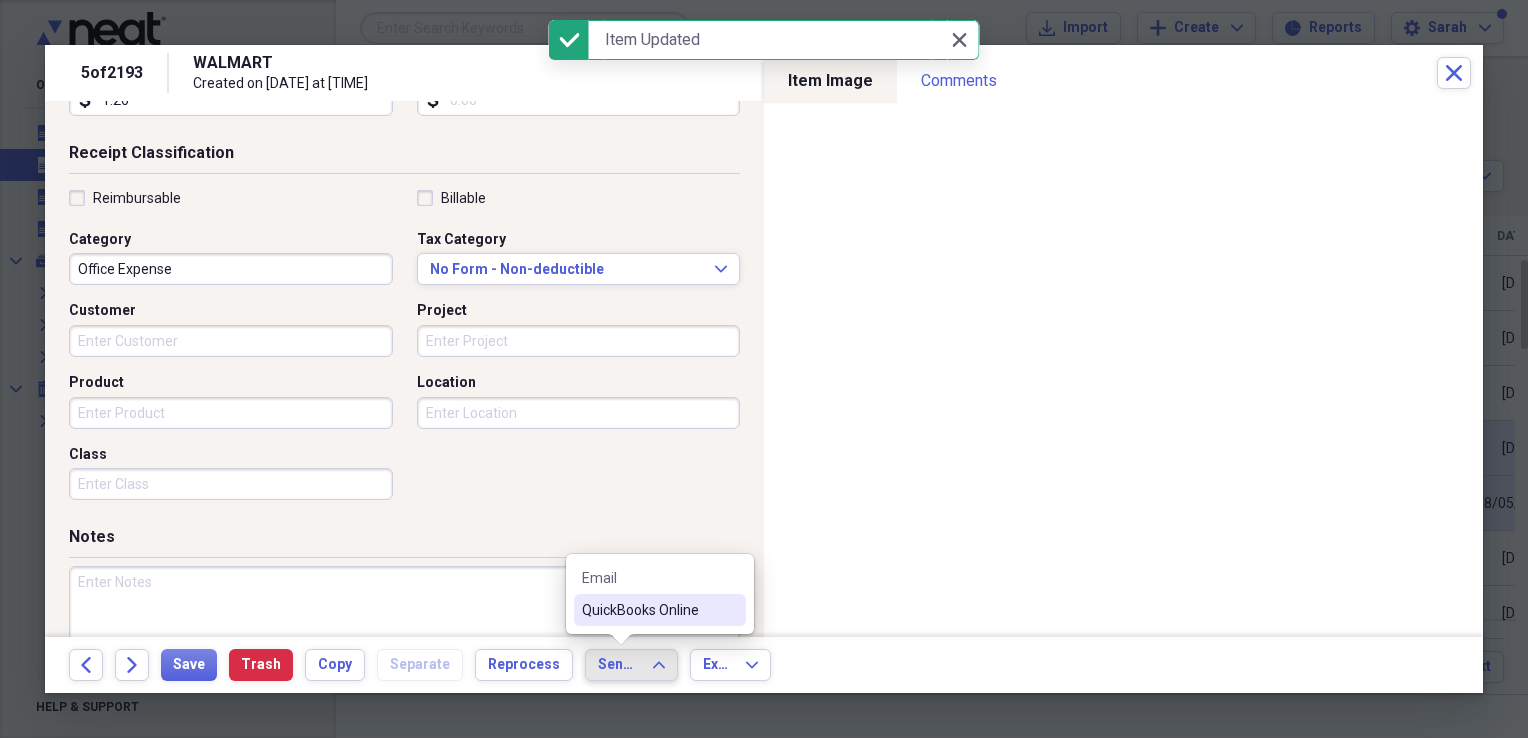 click on "QuickBooks Online" at bounding box center [648, 610] 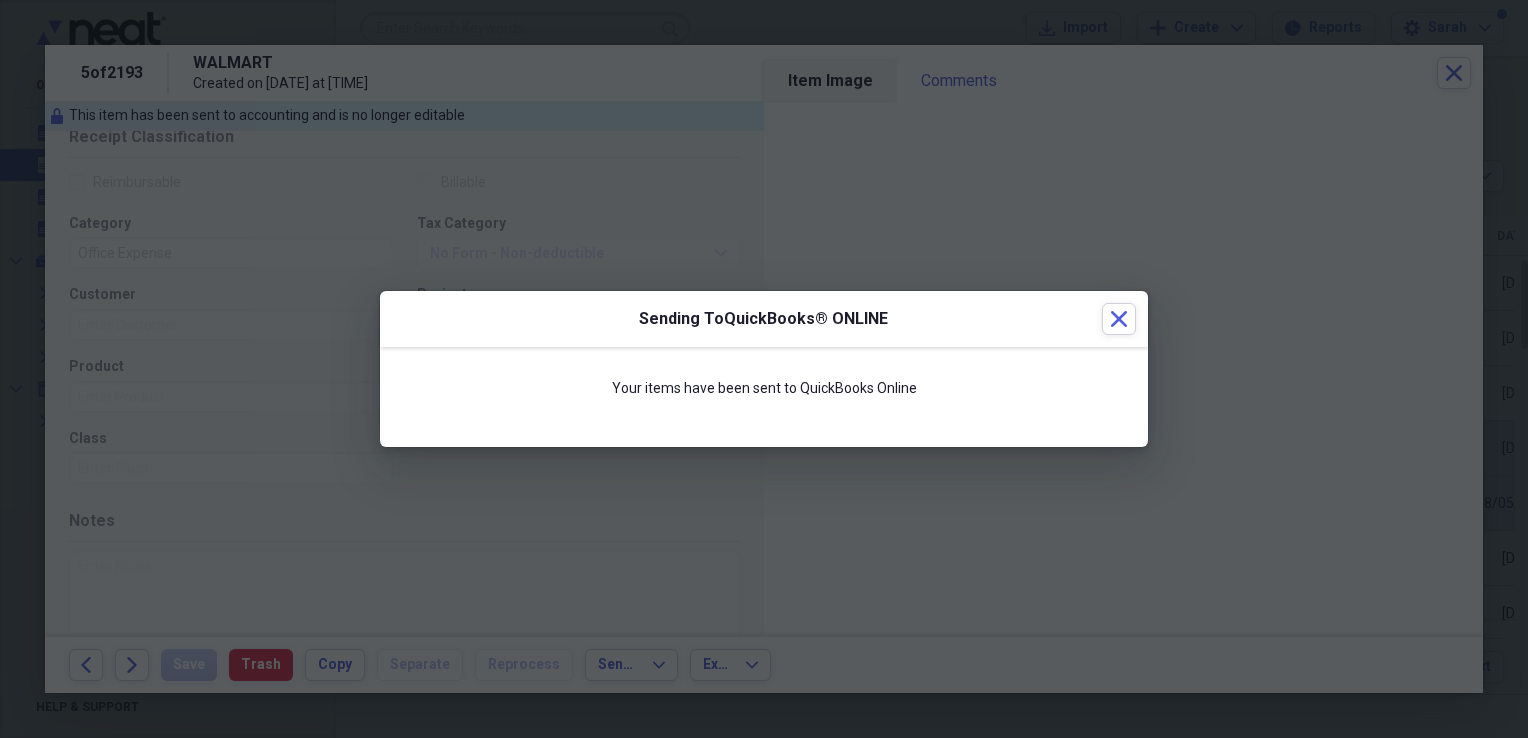 scroll, scrollTop: 384, scrollLeft: 0, axis: vertical 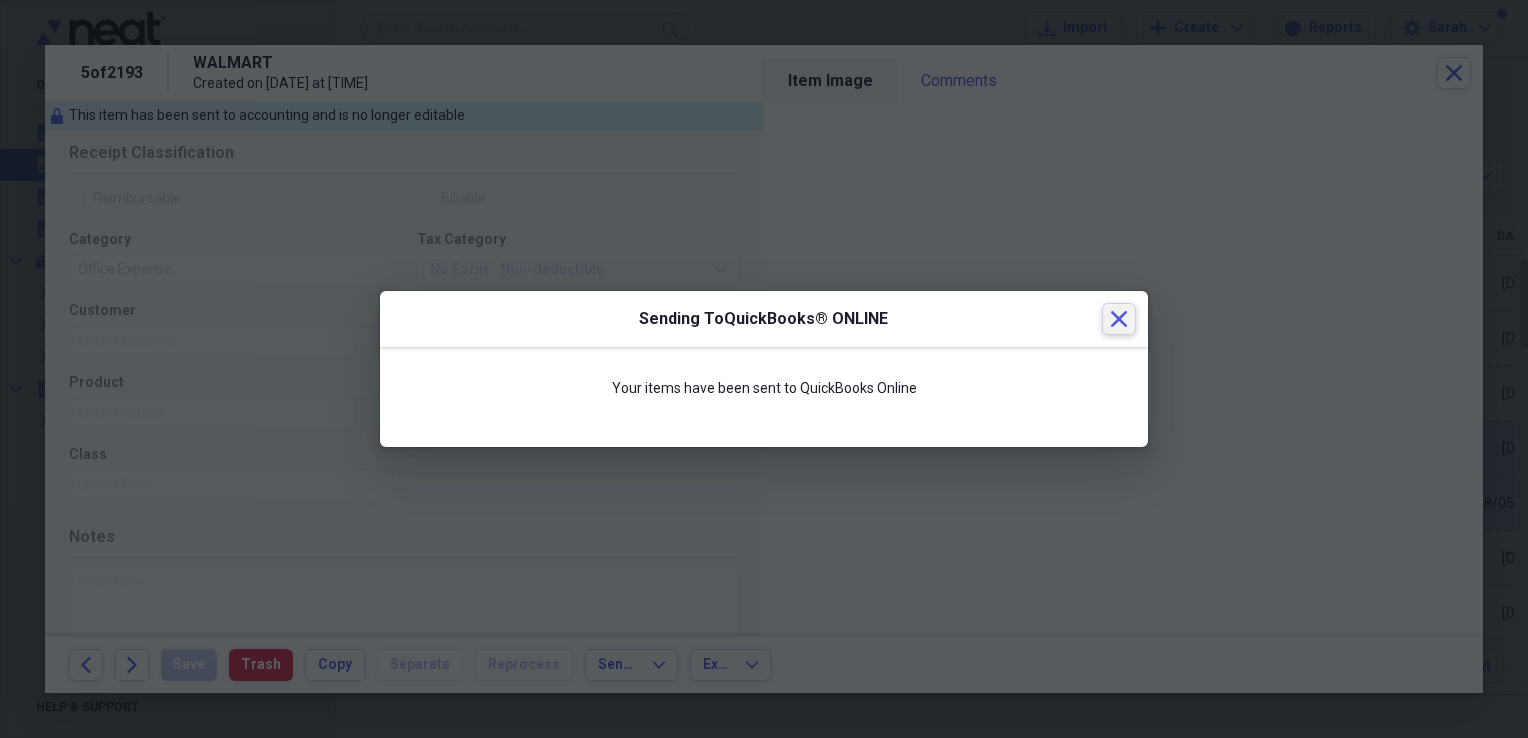 click 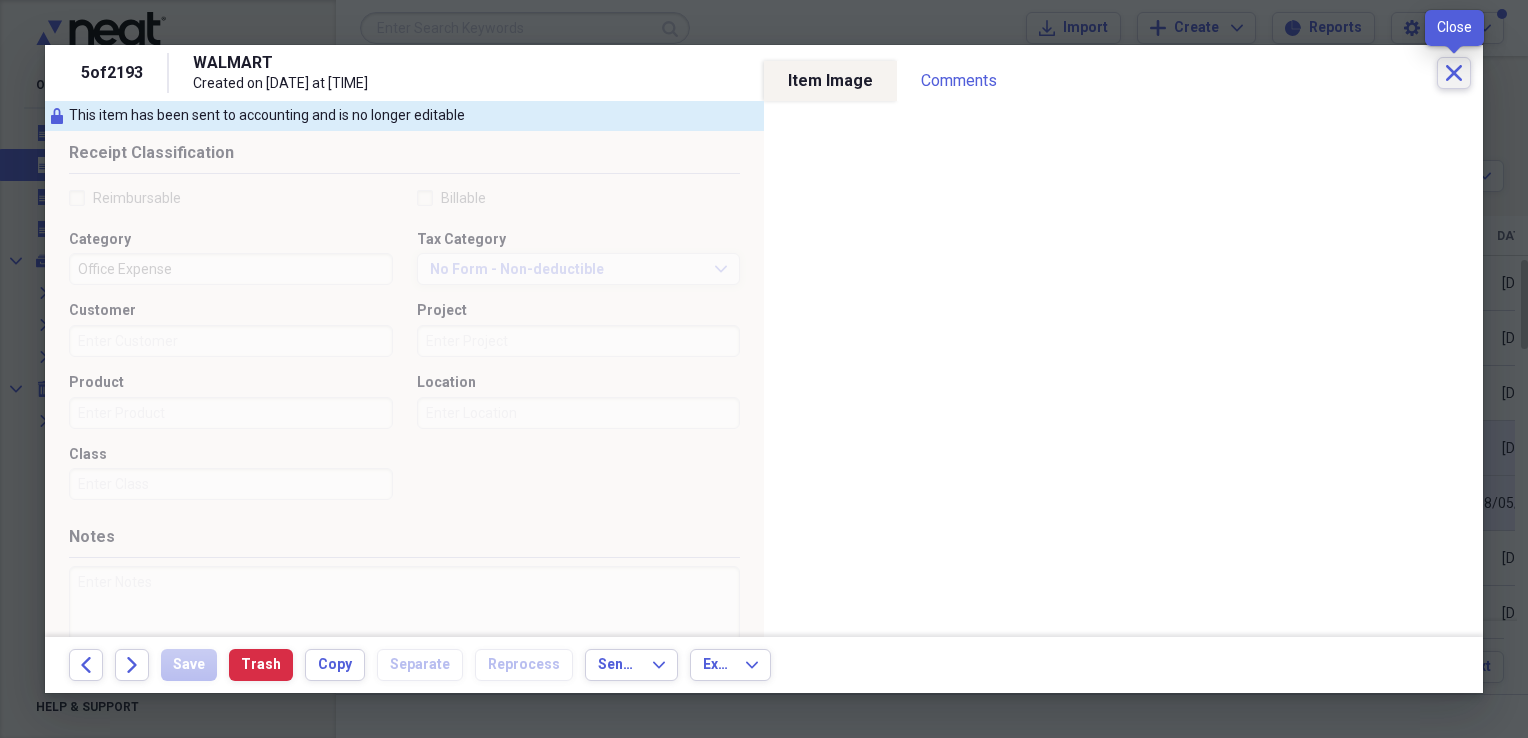 click 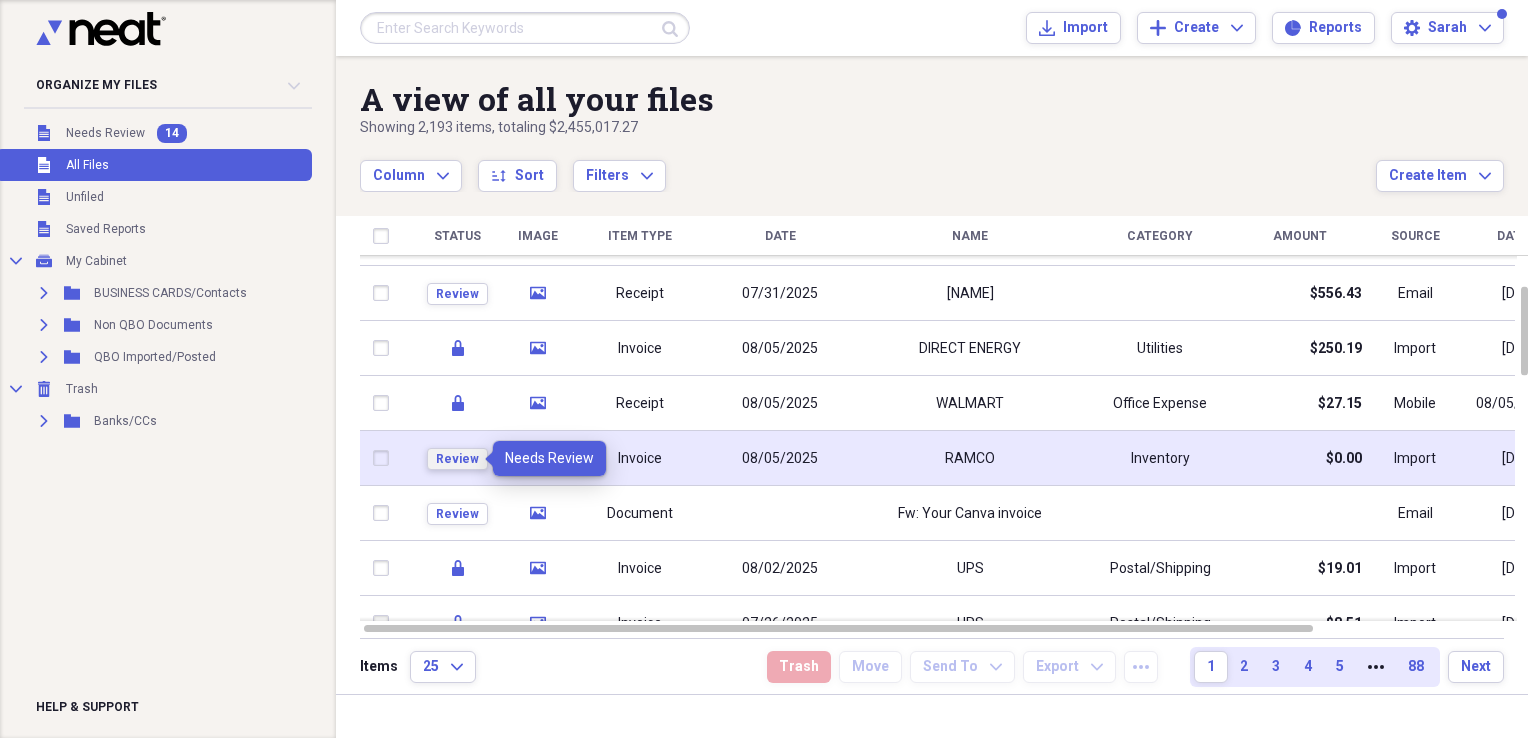 click on "Review" at bounding box center [457, 459] 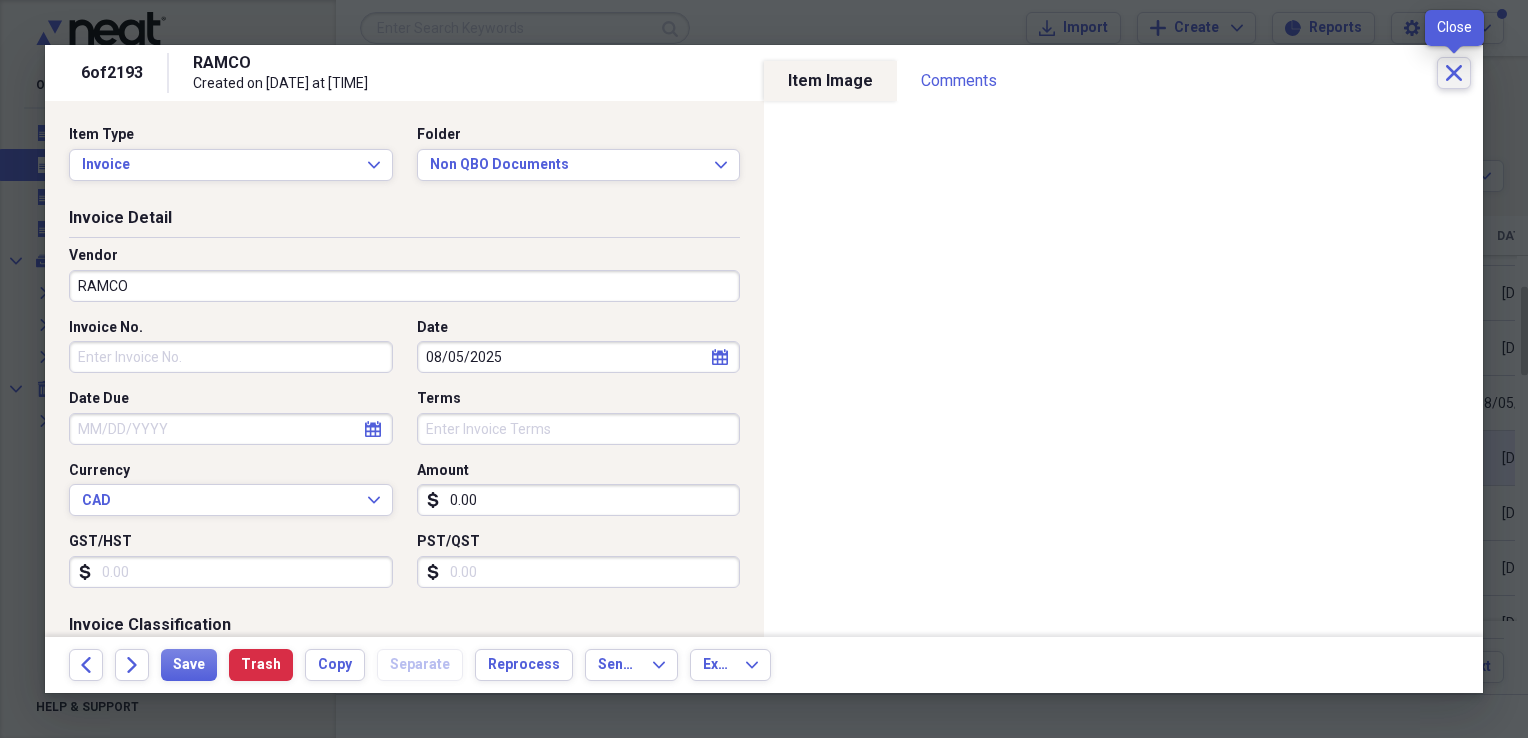 click on "Close" 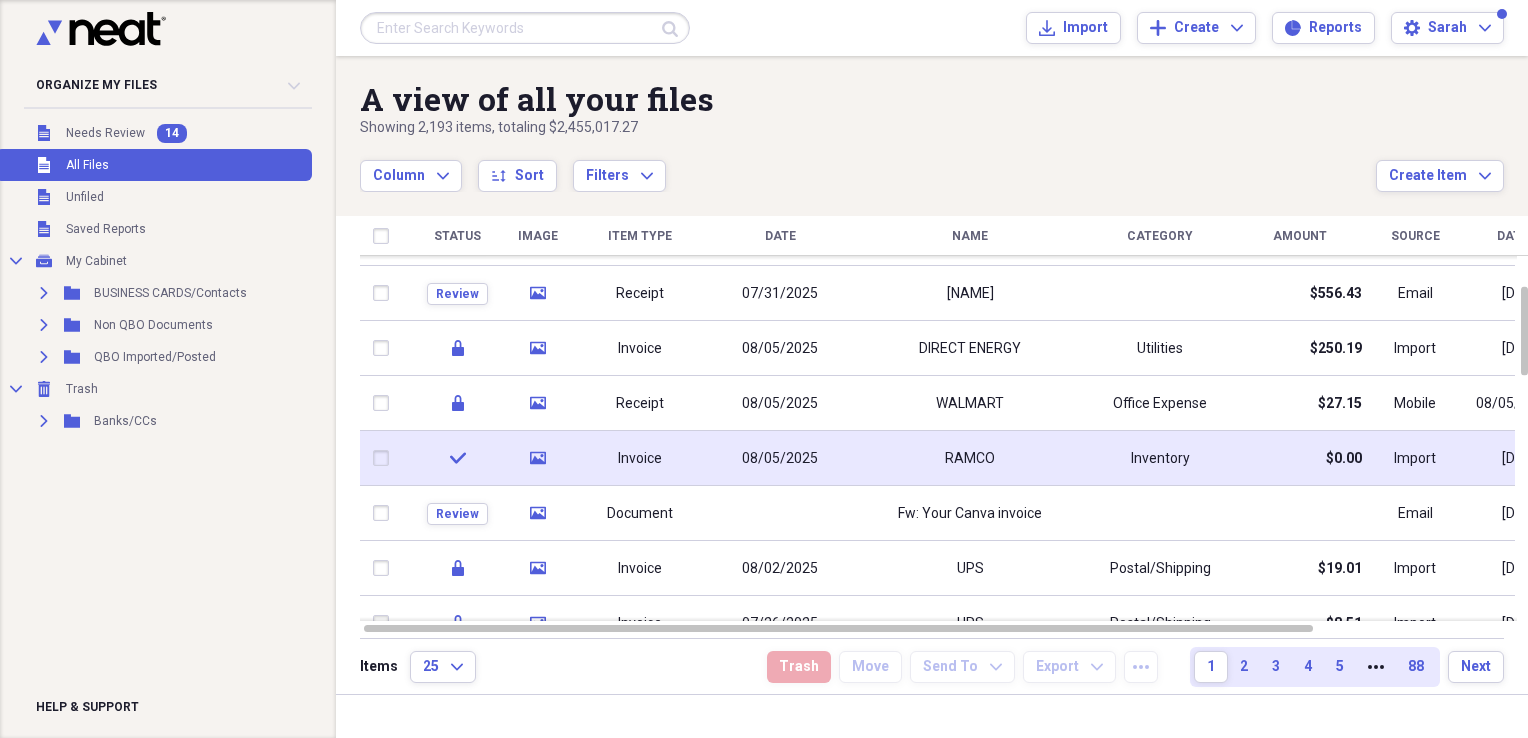 click on "check" at bounding box center [457, 458] 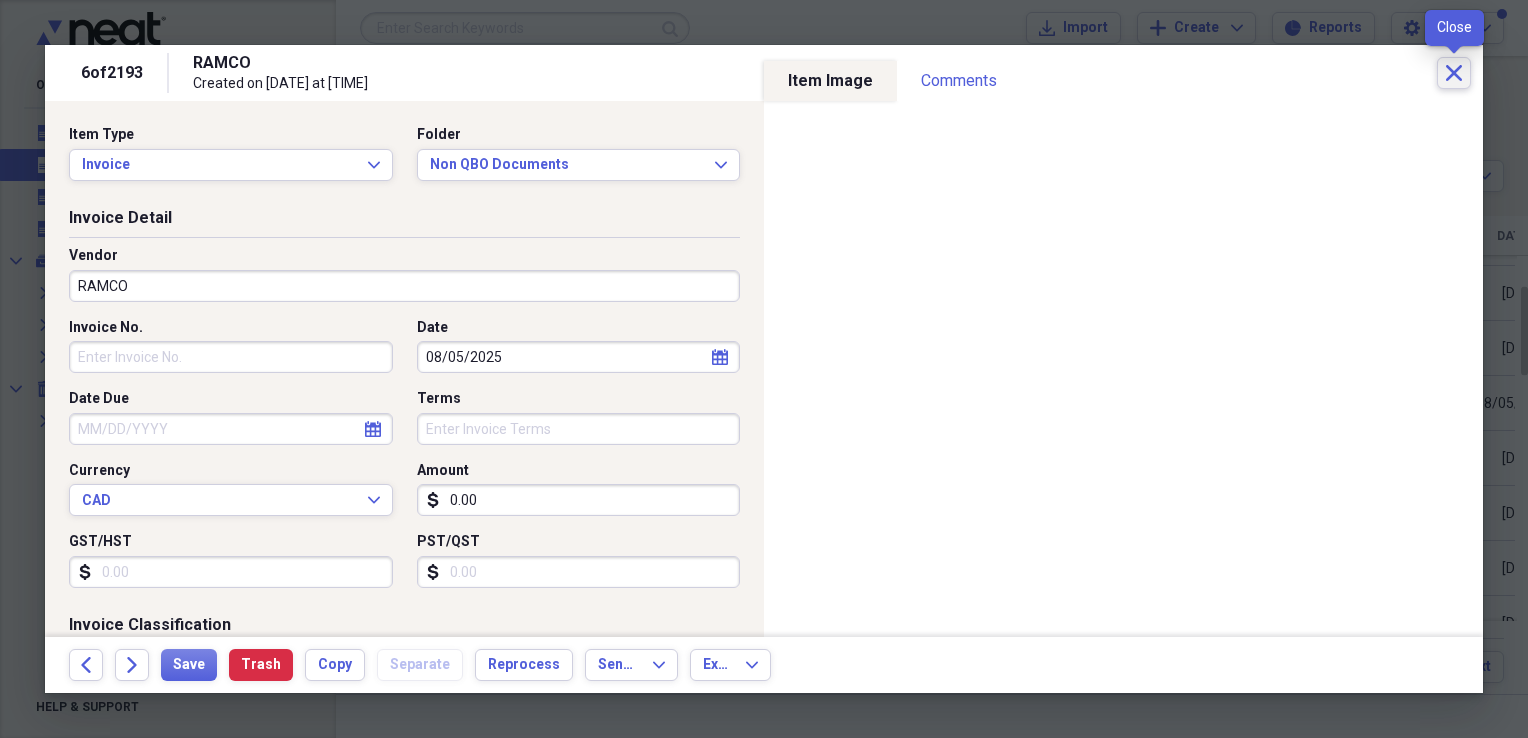 click on "Close" 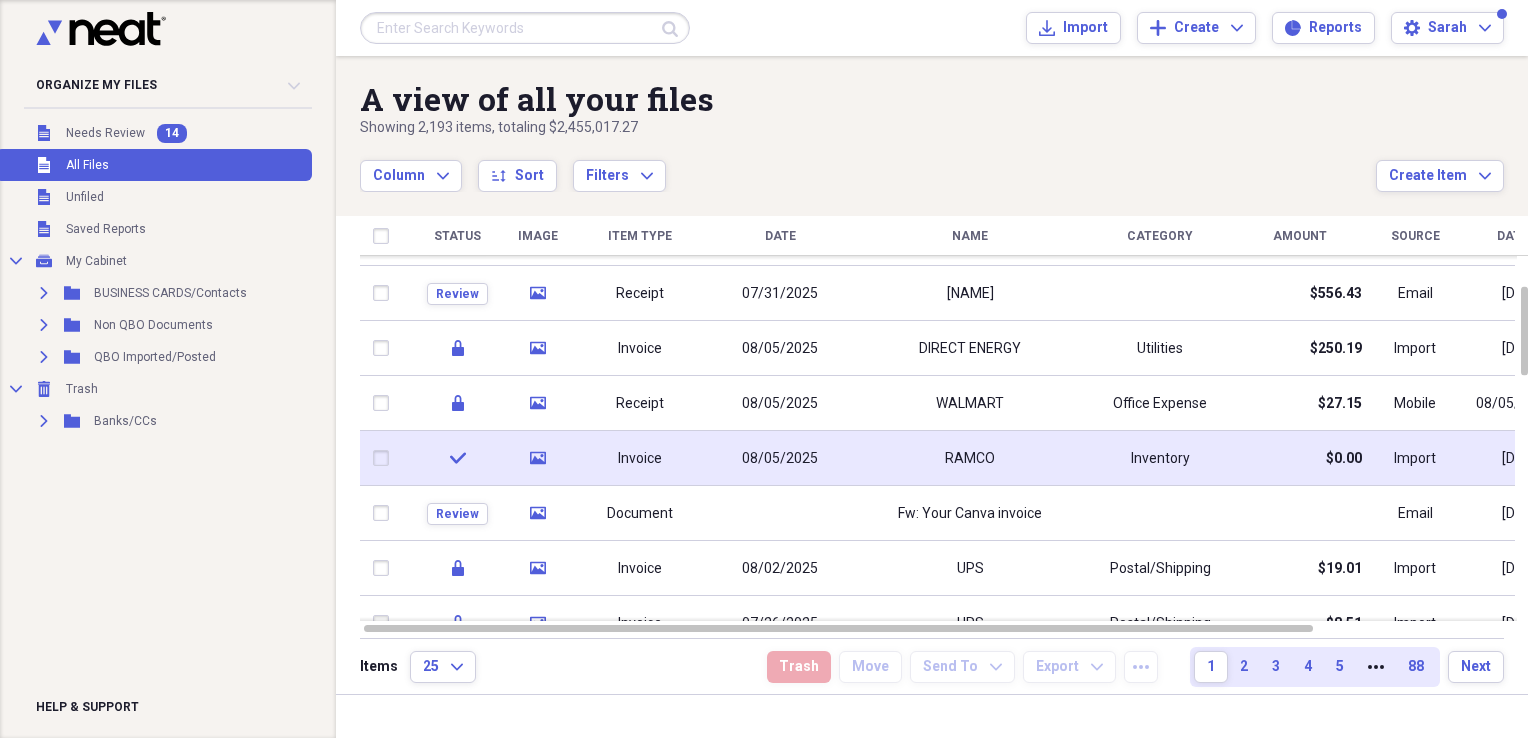 click at bounding box center (385, 458) 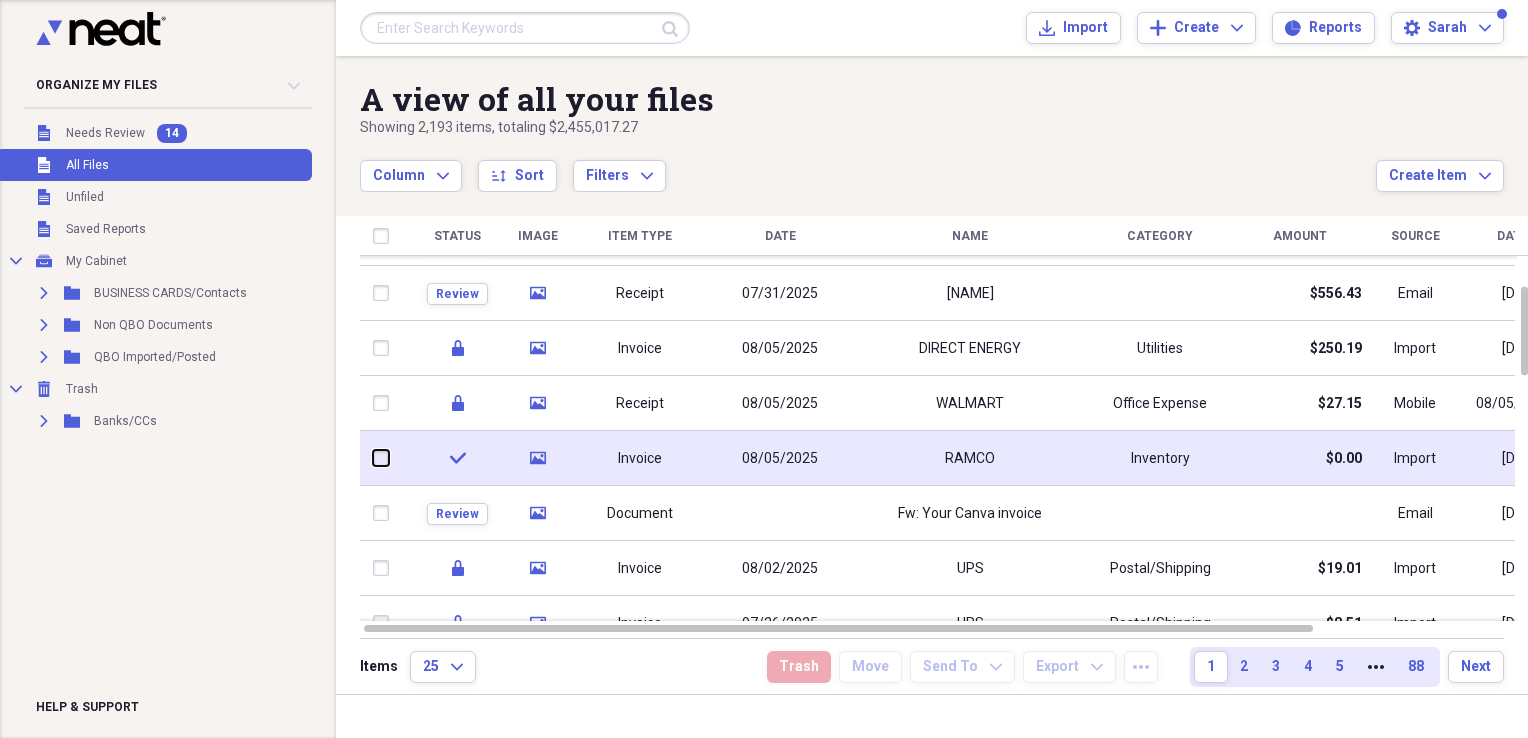 click at bounding box center [373, 458] 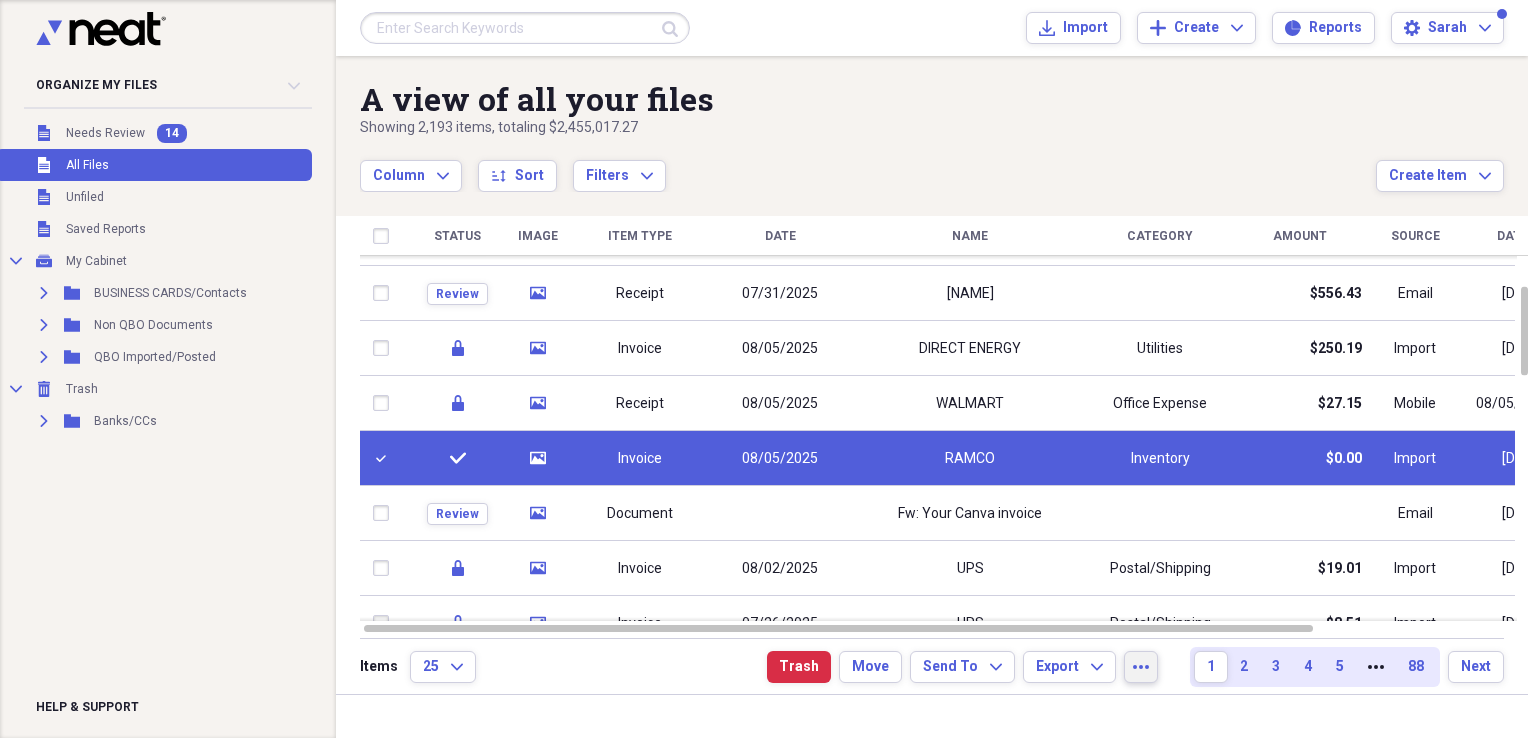 click on "more" at bounding box center (1141, 667) 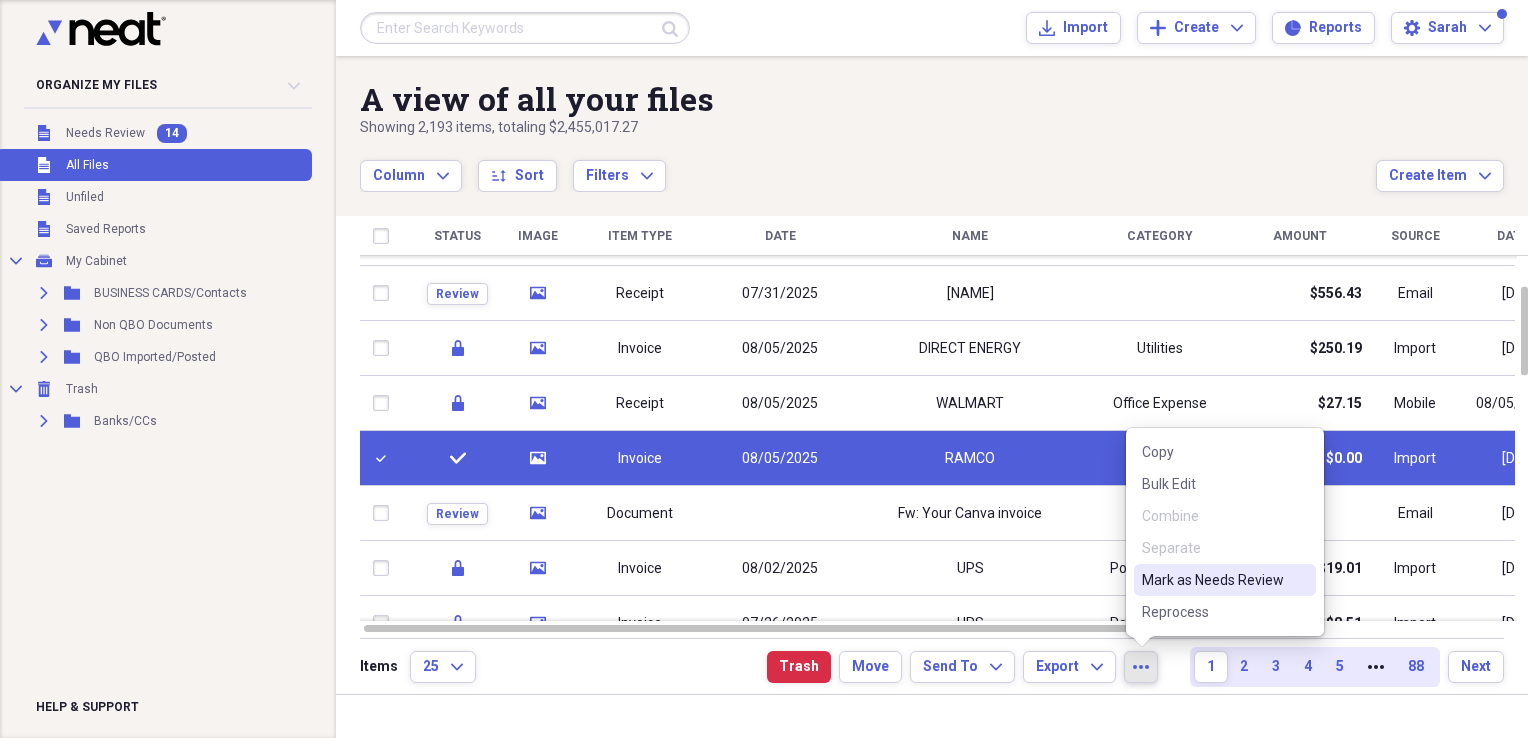 click on "Mark as Needs Review" at bounding box center [1213, 580] 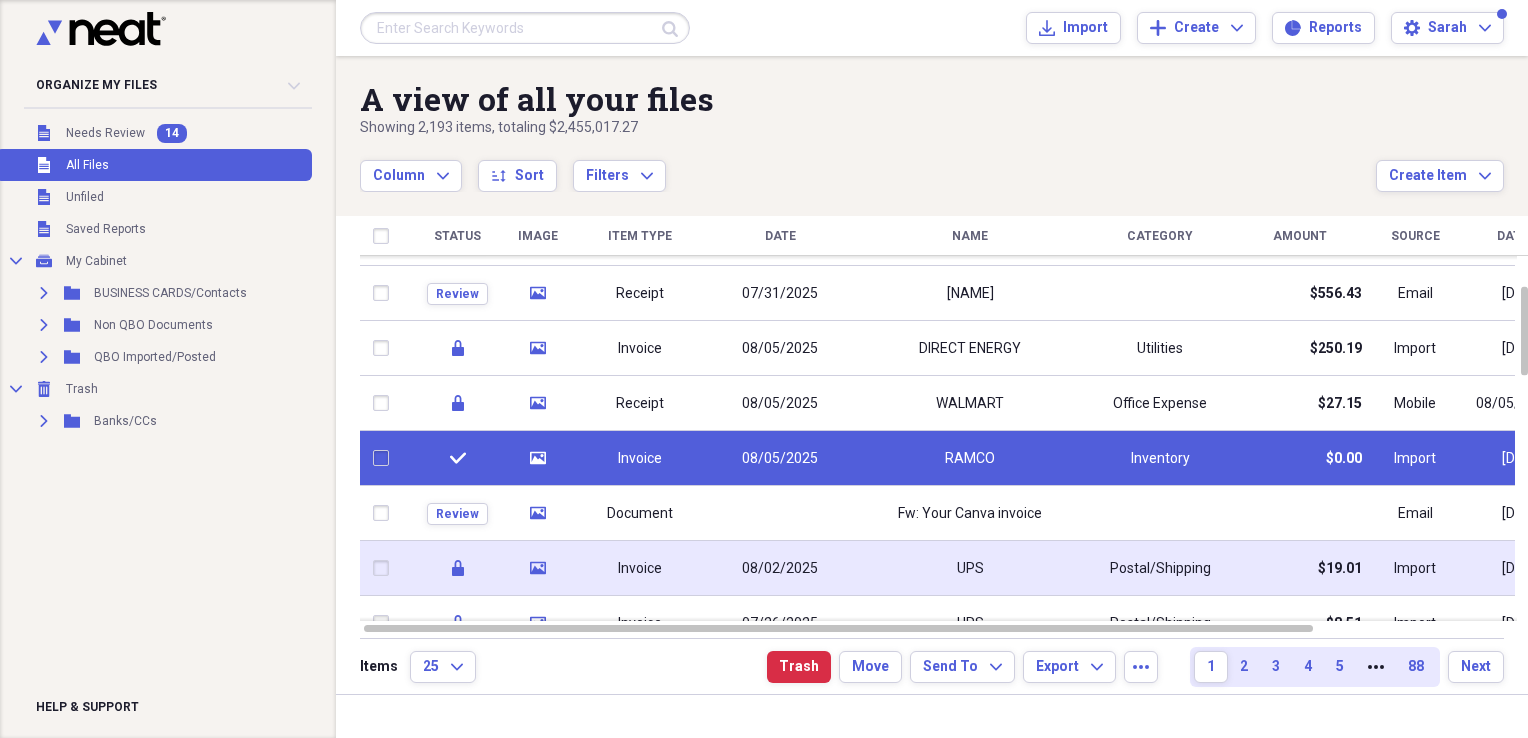checkbox on "false" 